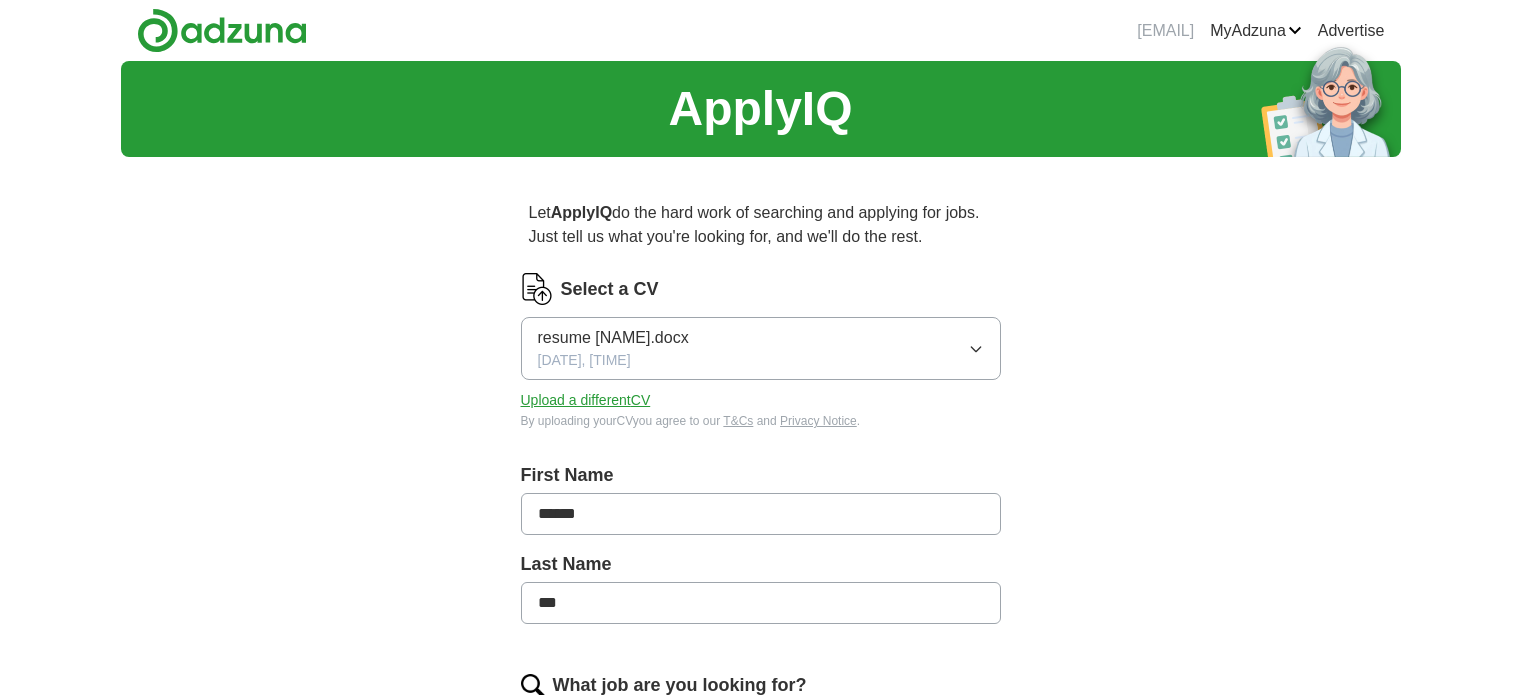 scroll, scrollTop: 0, scrollLeft: 0, axis: both 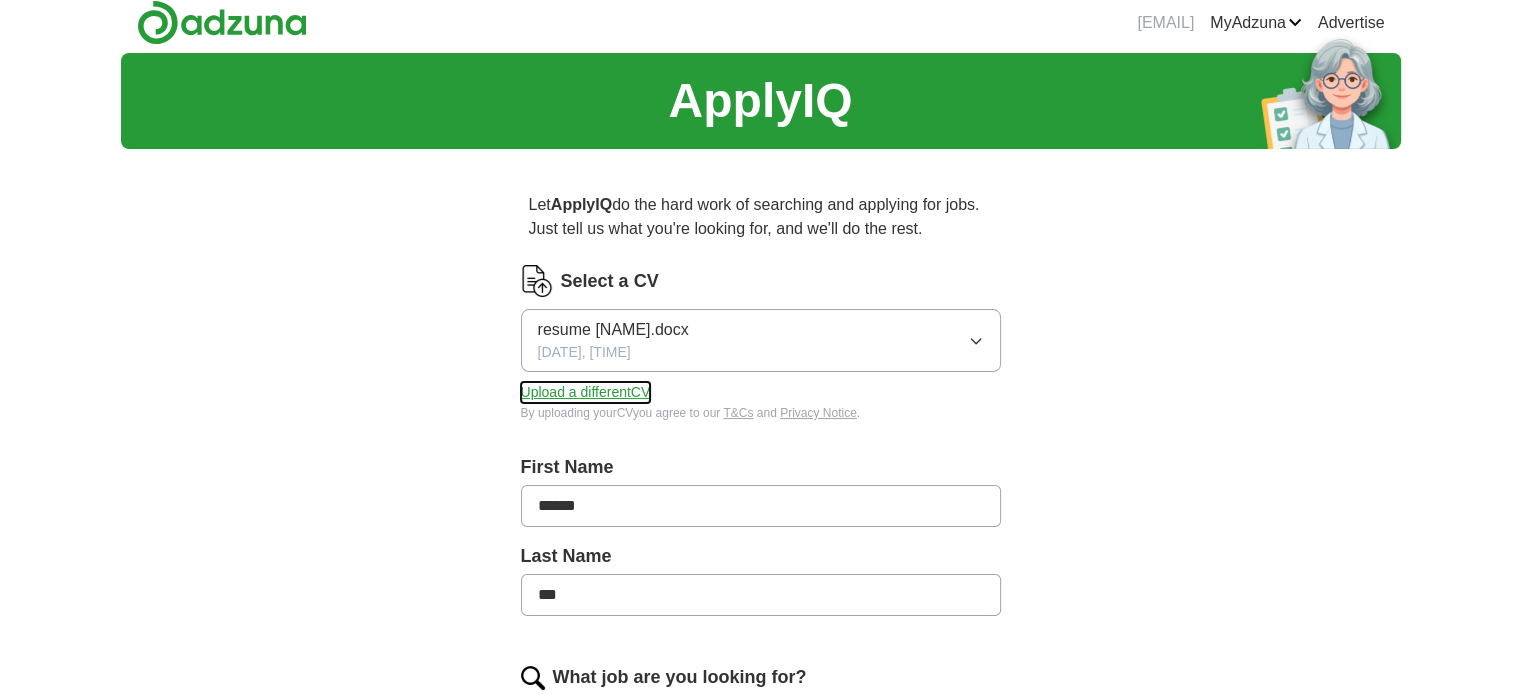 click on "Upload a different  CV" at bounding box center [586, 392] 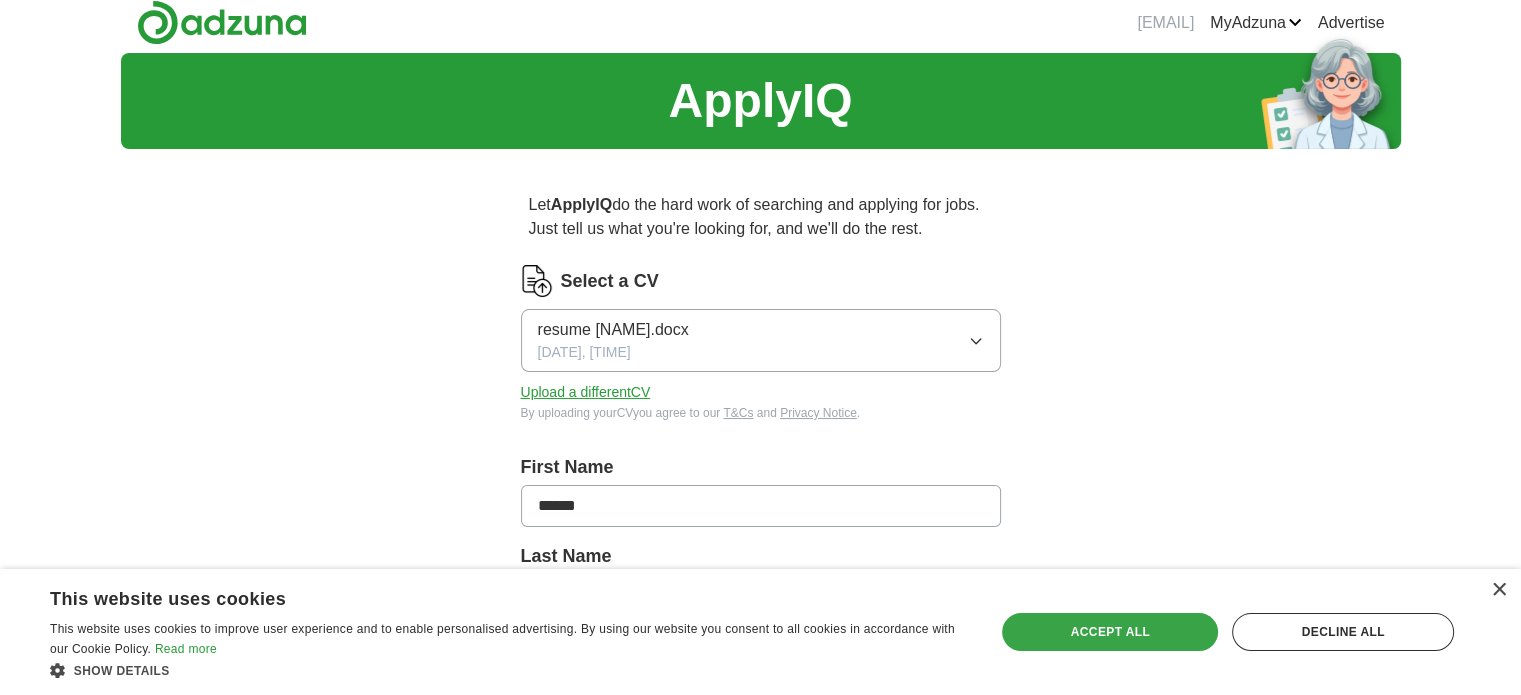 click on "Accept all" at bounding box center (1110, 632) 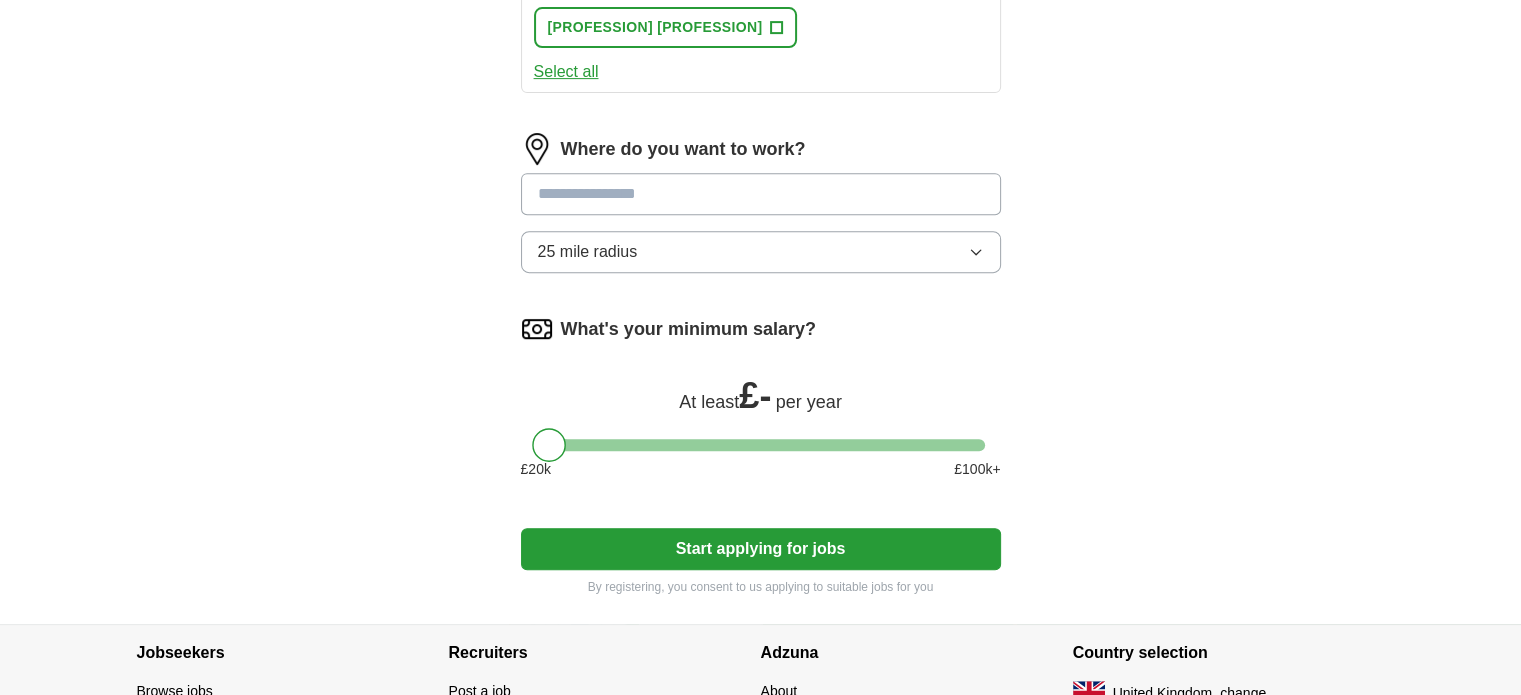scroll, scrollTop: 780, scrollLeft: 0, axis: vertical 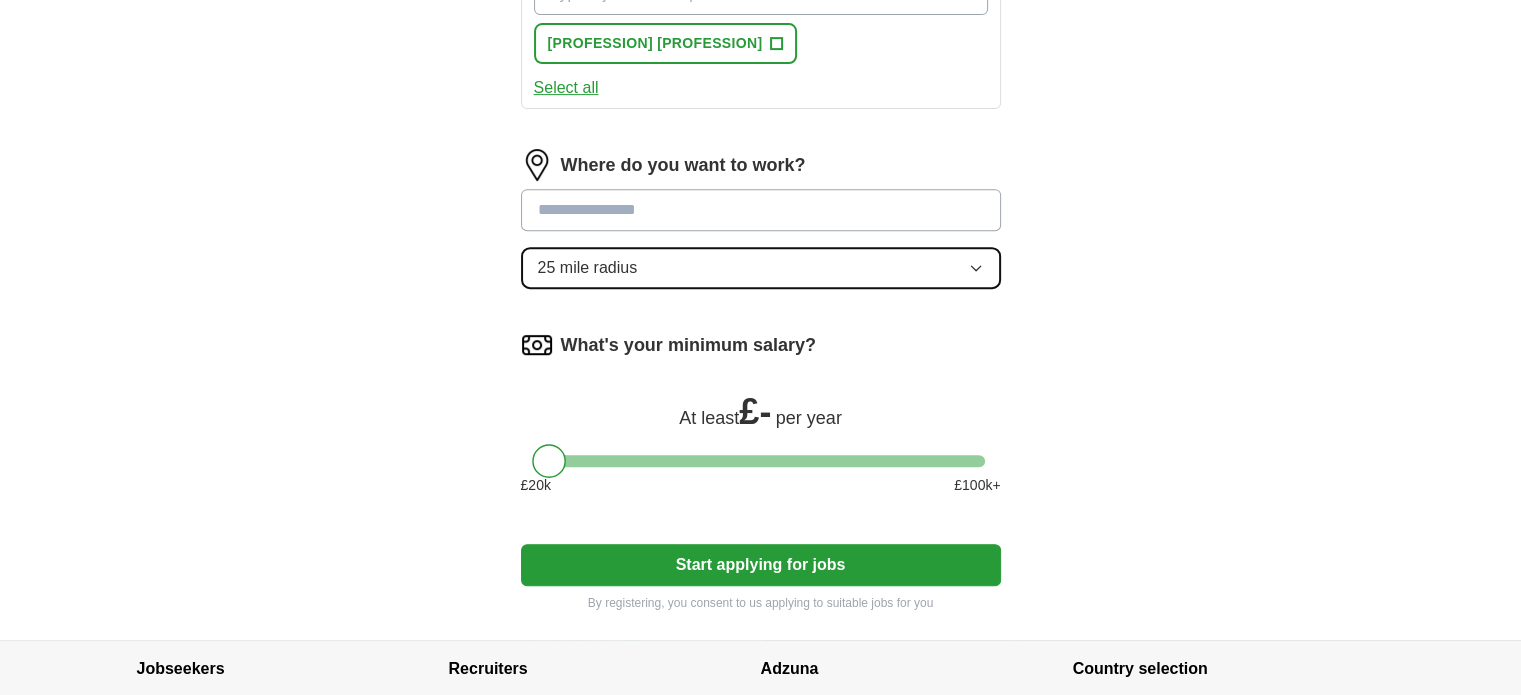 click on "25 mile radius" at bounding box center [761, 268] 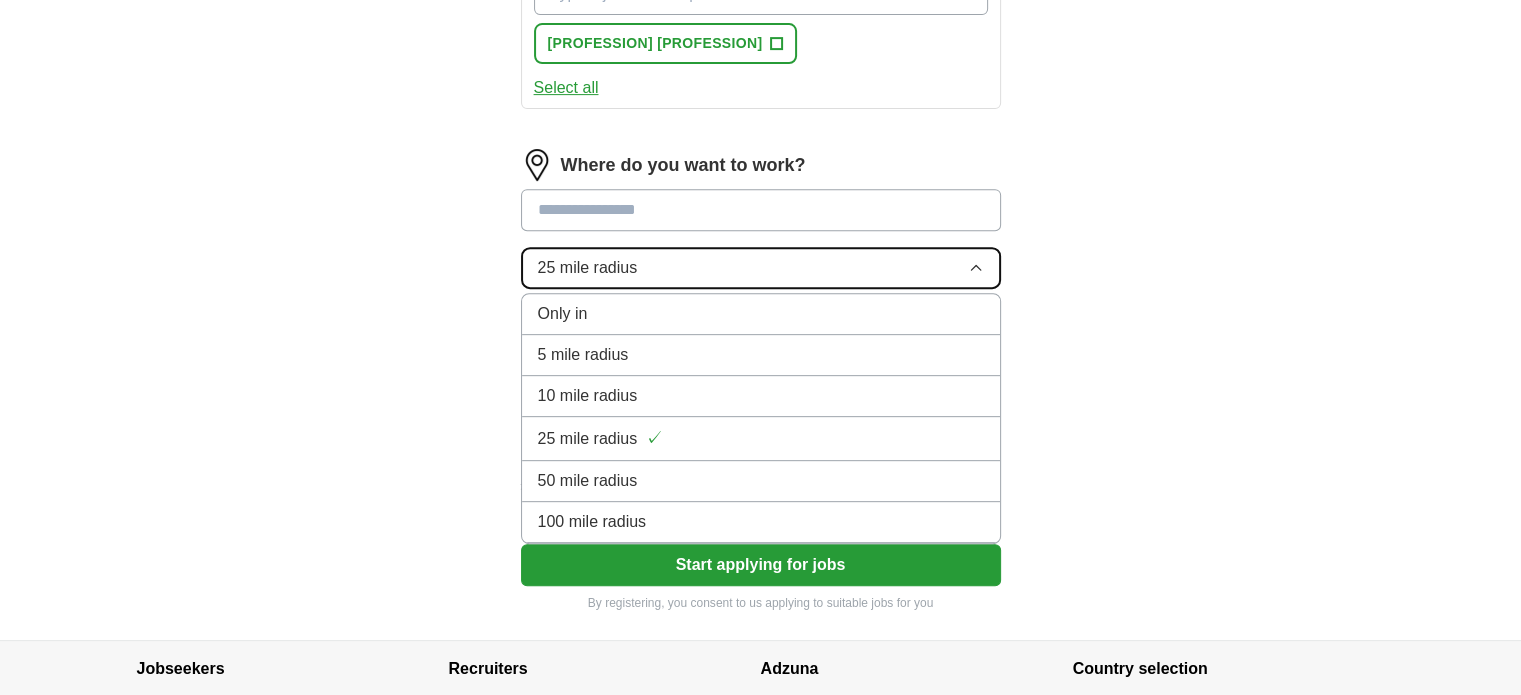 click on "25 mile radius" at bounding box center [761, 268] 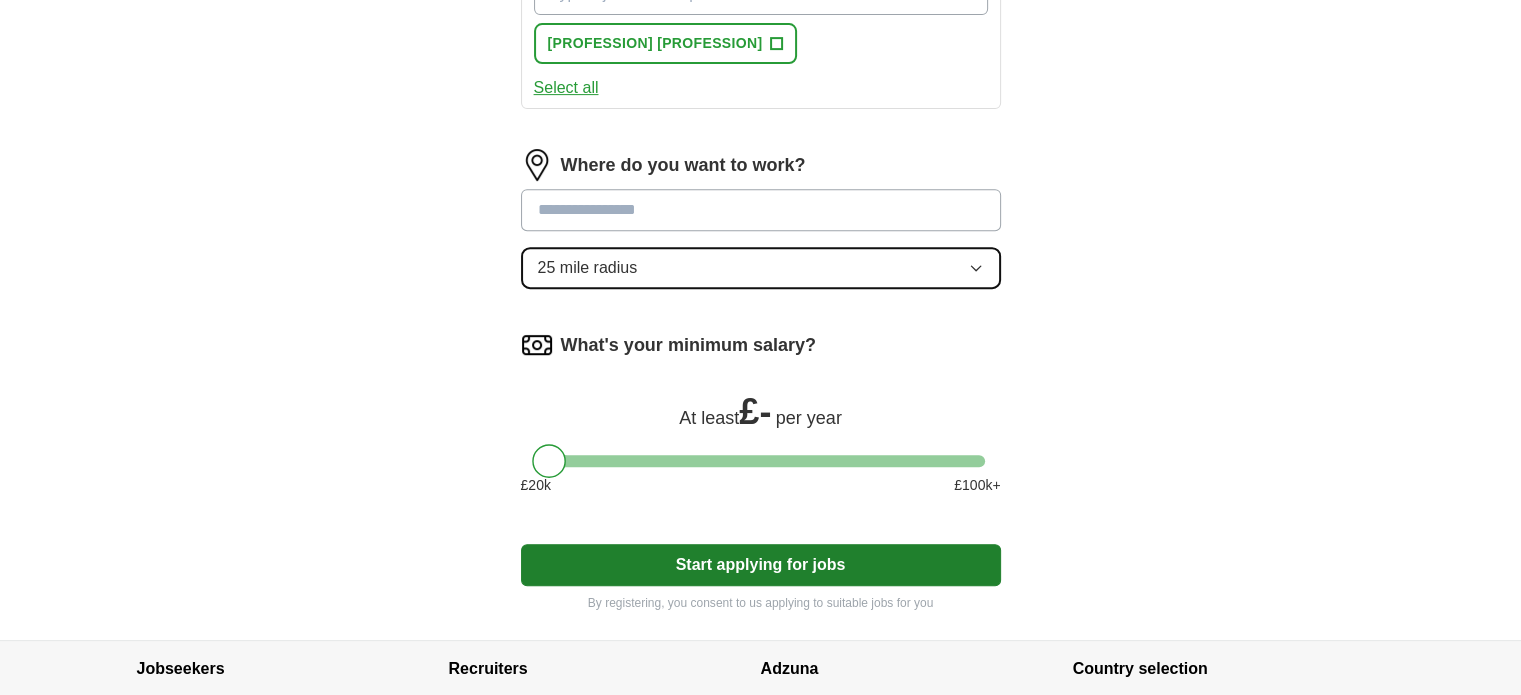 scroll, scrollTop: 922, scrollLeft: 0, axis: vertical 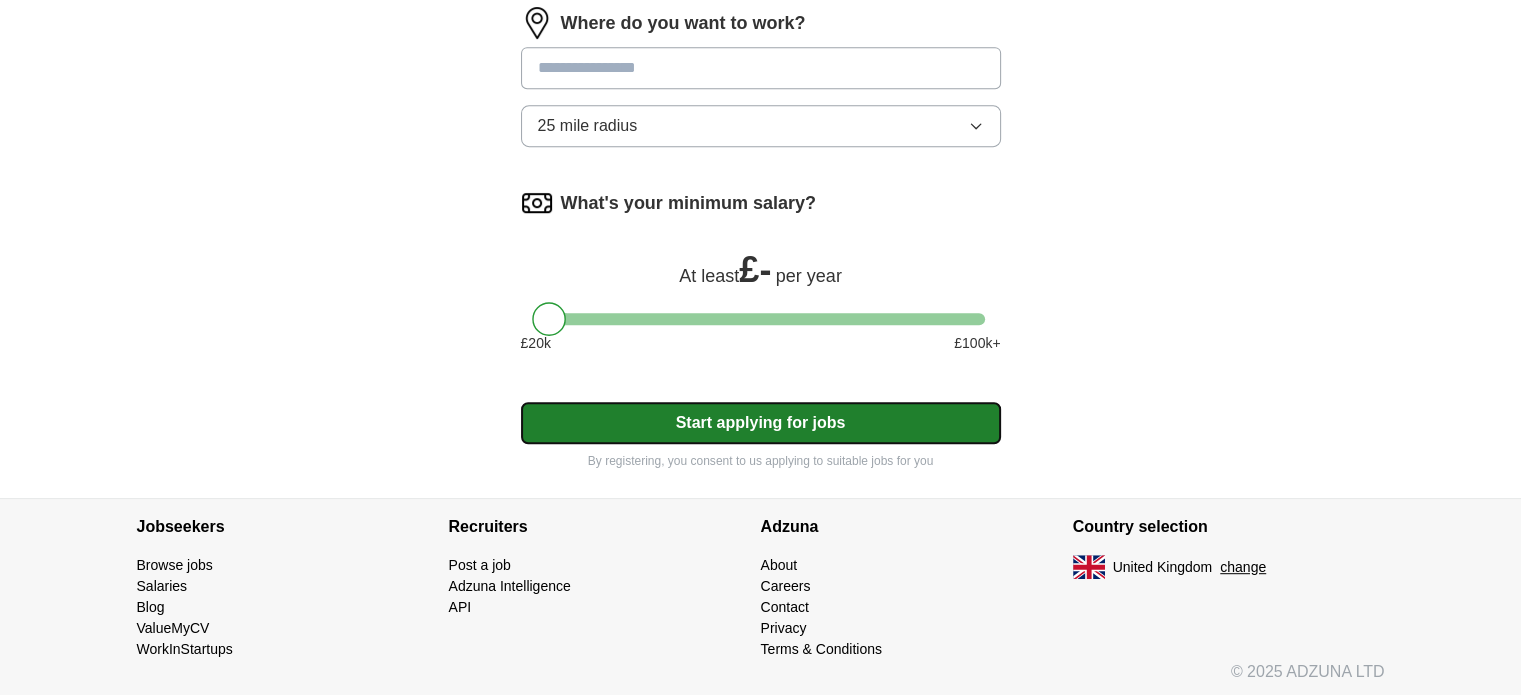 click on "Start applying for jobs" at bounding box center (761, 423) 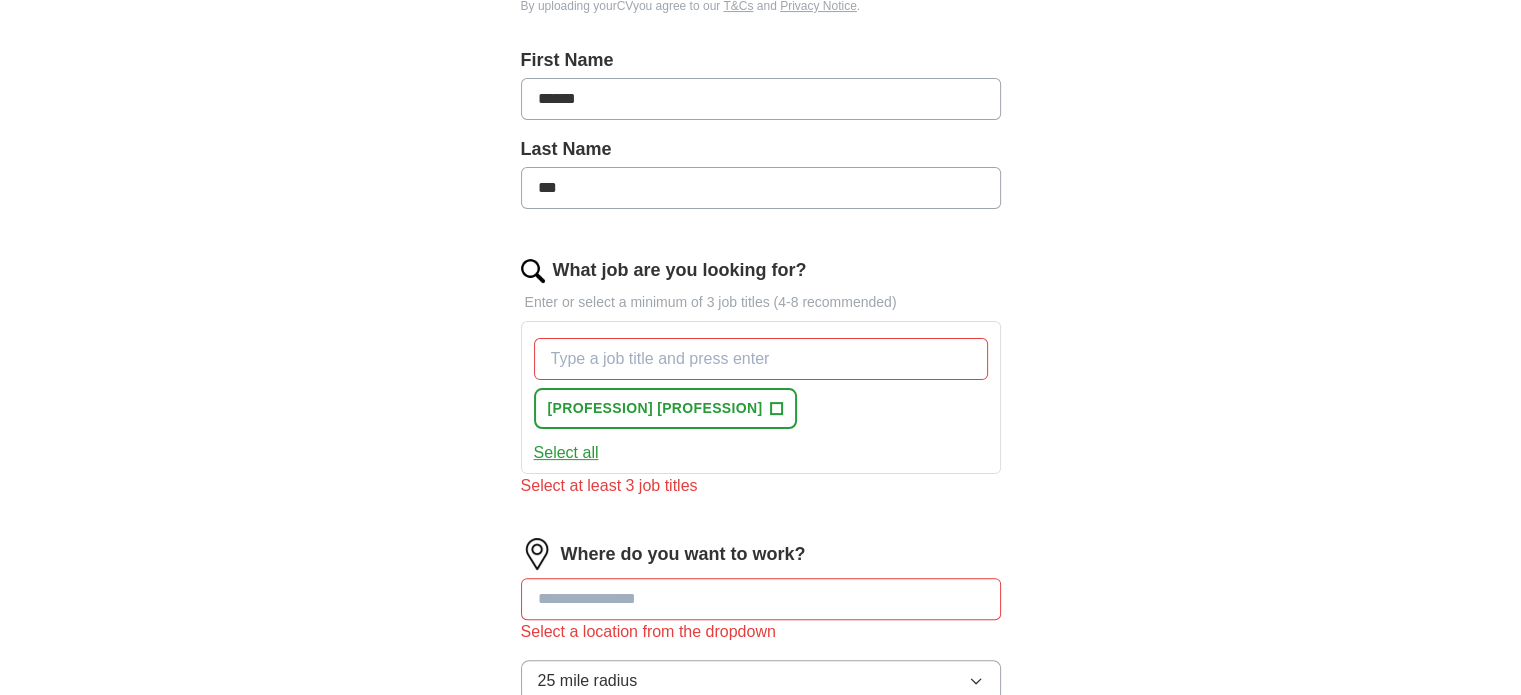 scroll, scrollTop: 420, scrollLeft: 0, axis: vertical 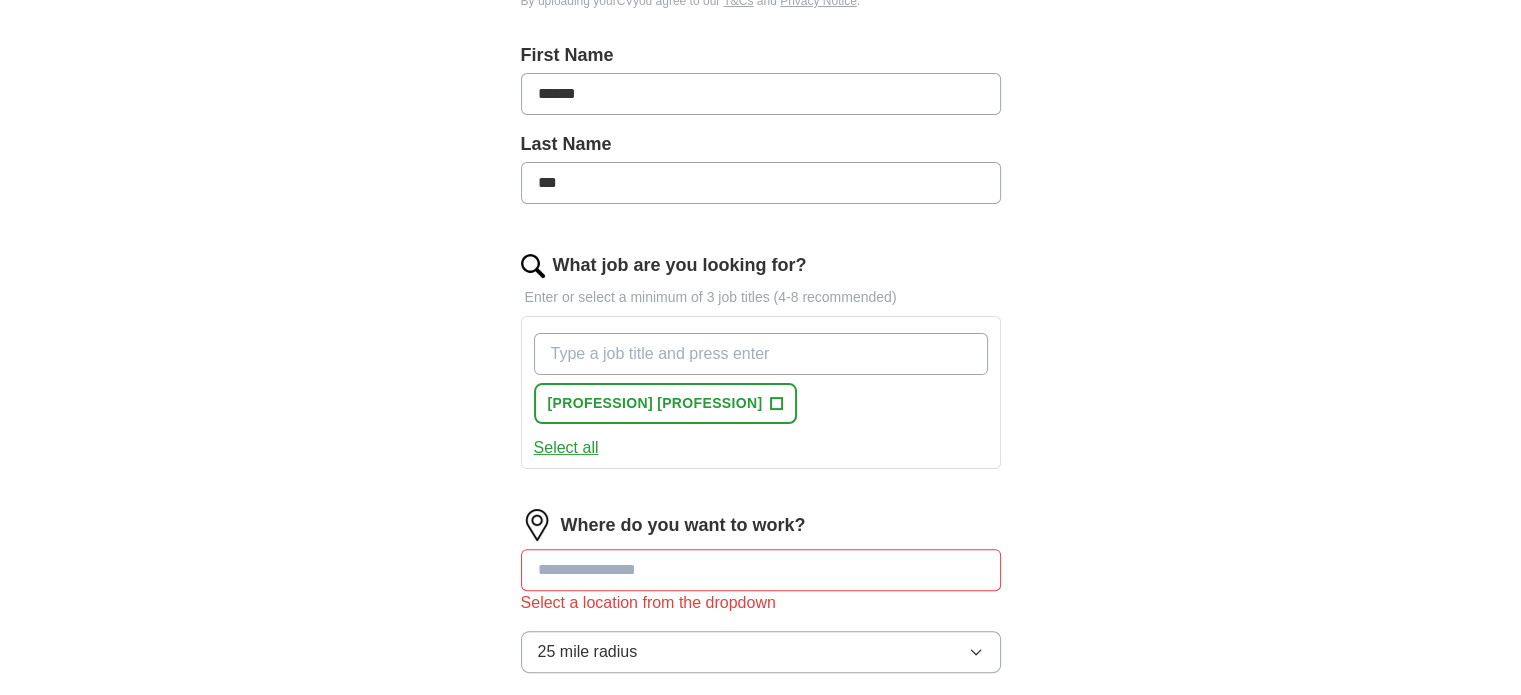 click on "What job are you looking for?" at bounding box center (761, 354) 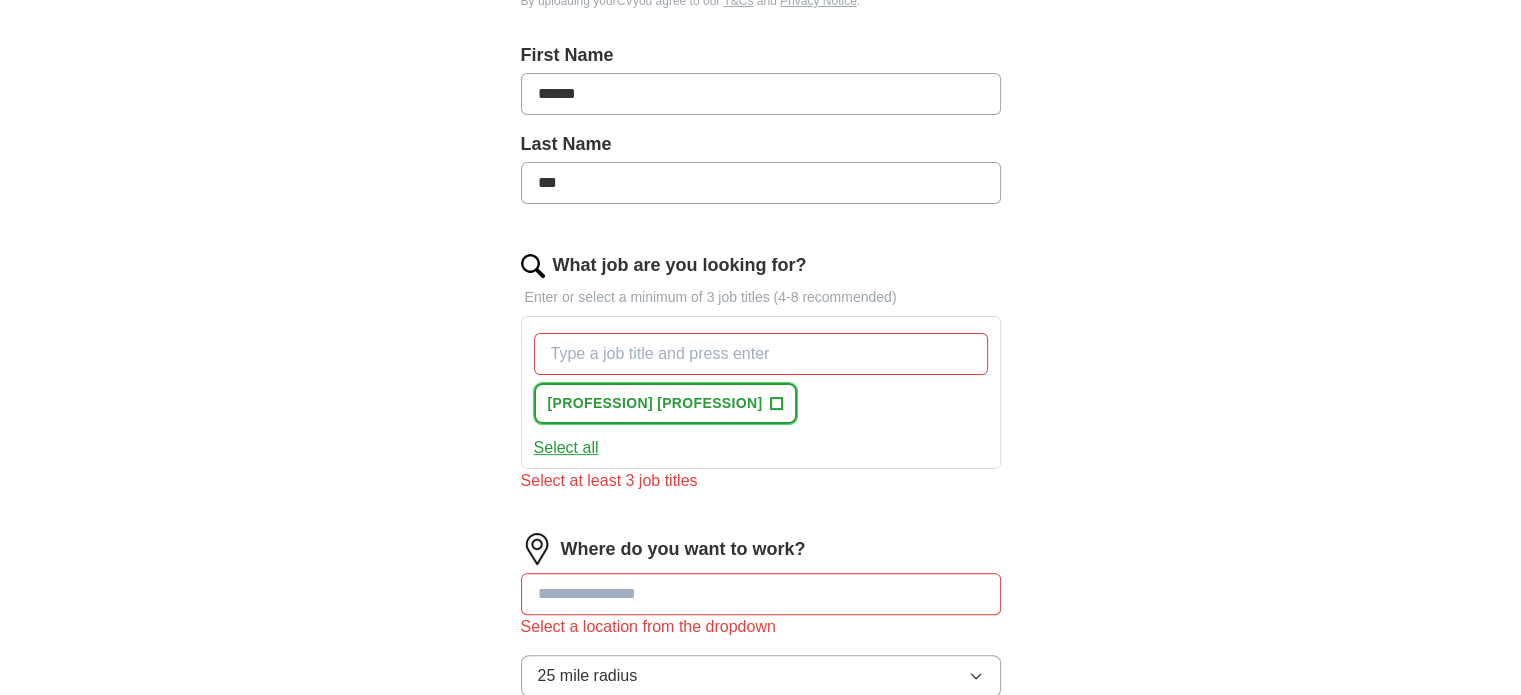 click on "[PROFESSION] [PROFESSION] +" at bounding box center [666, 403] 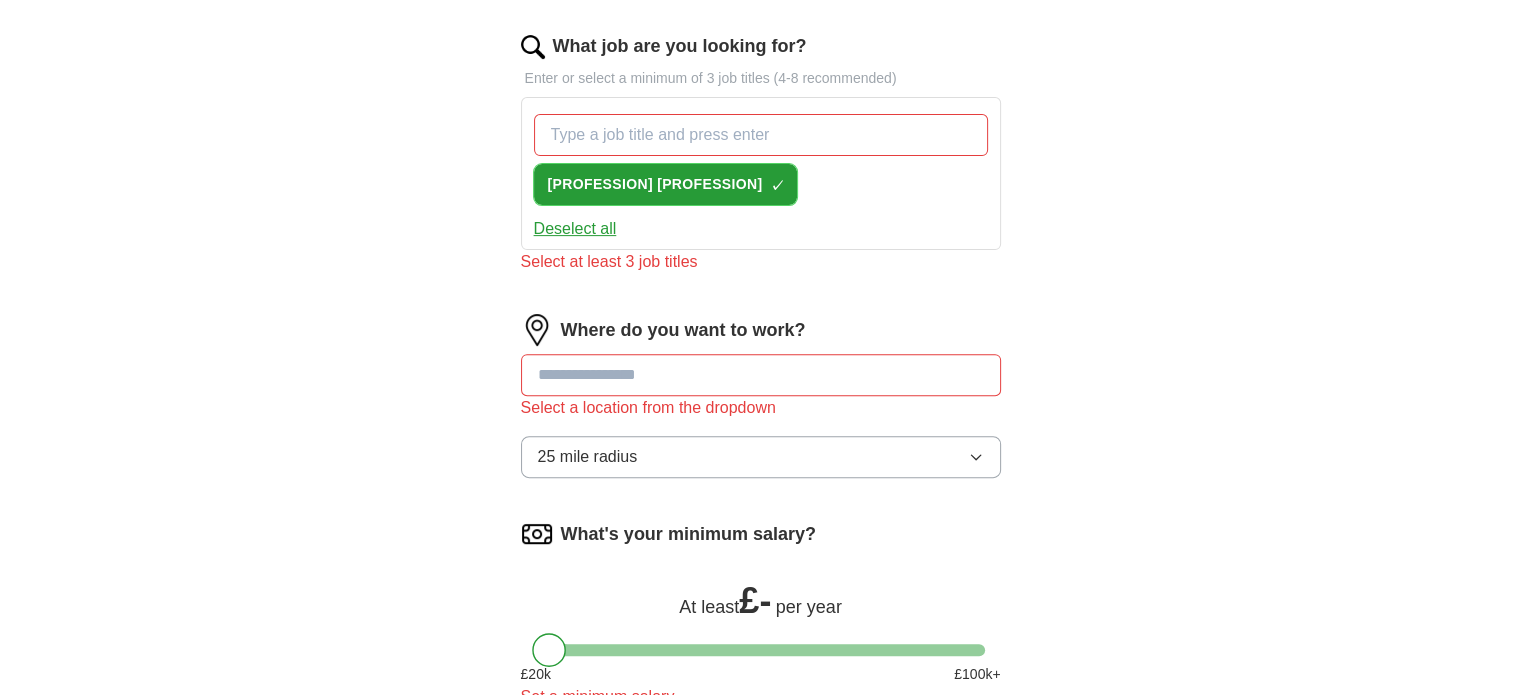 scroll, scrollTop: 638, scrollLeft: 0, axis: vertical 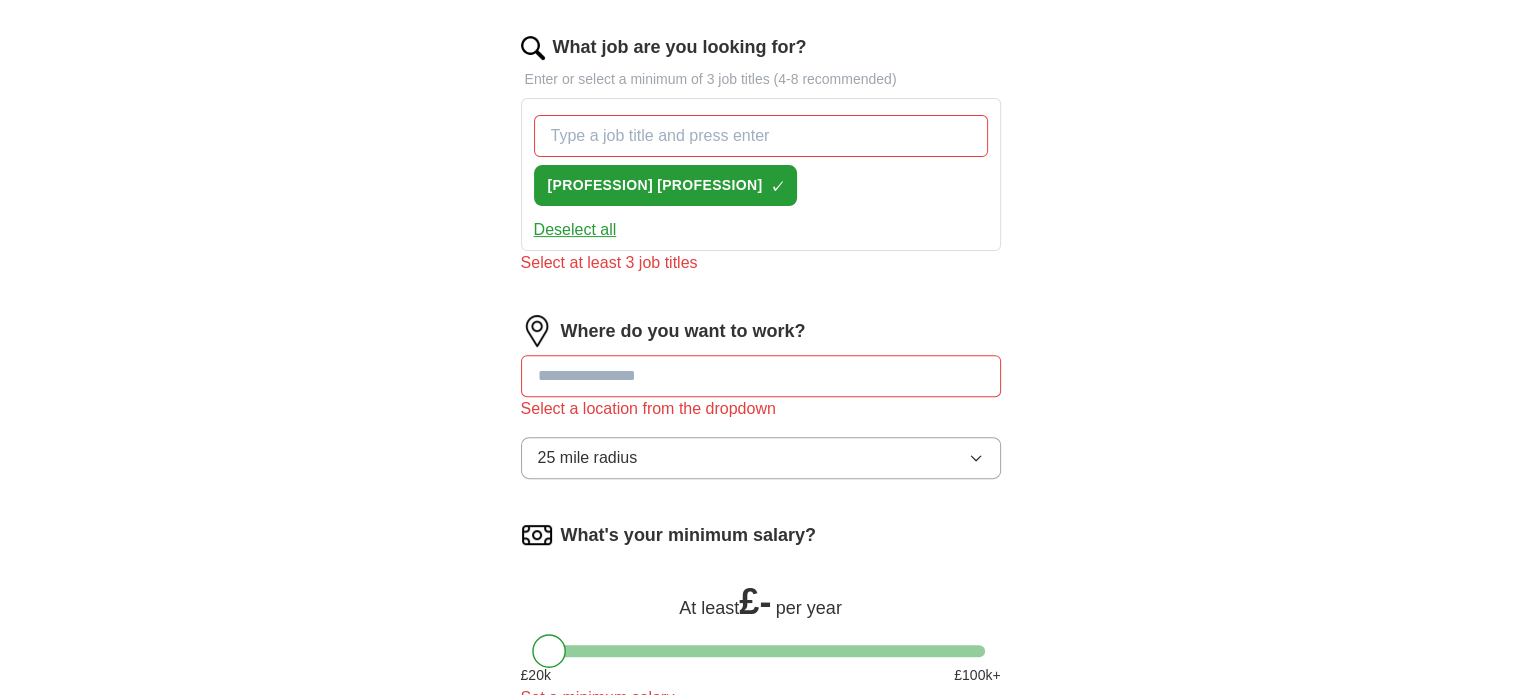 click at bounding box center [761, 376] 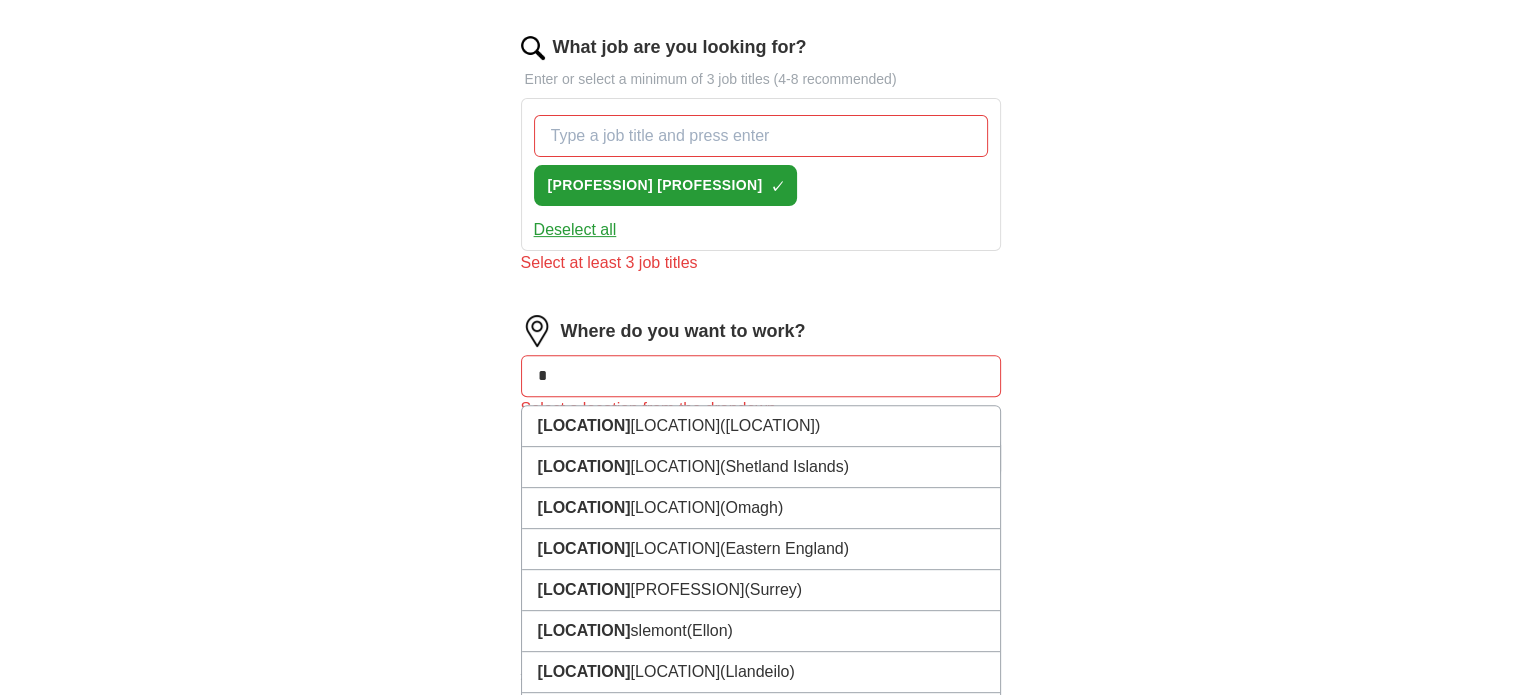 type on "*" 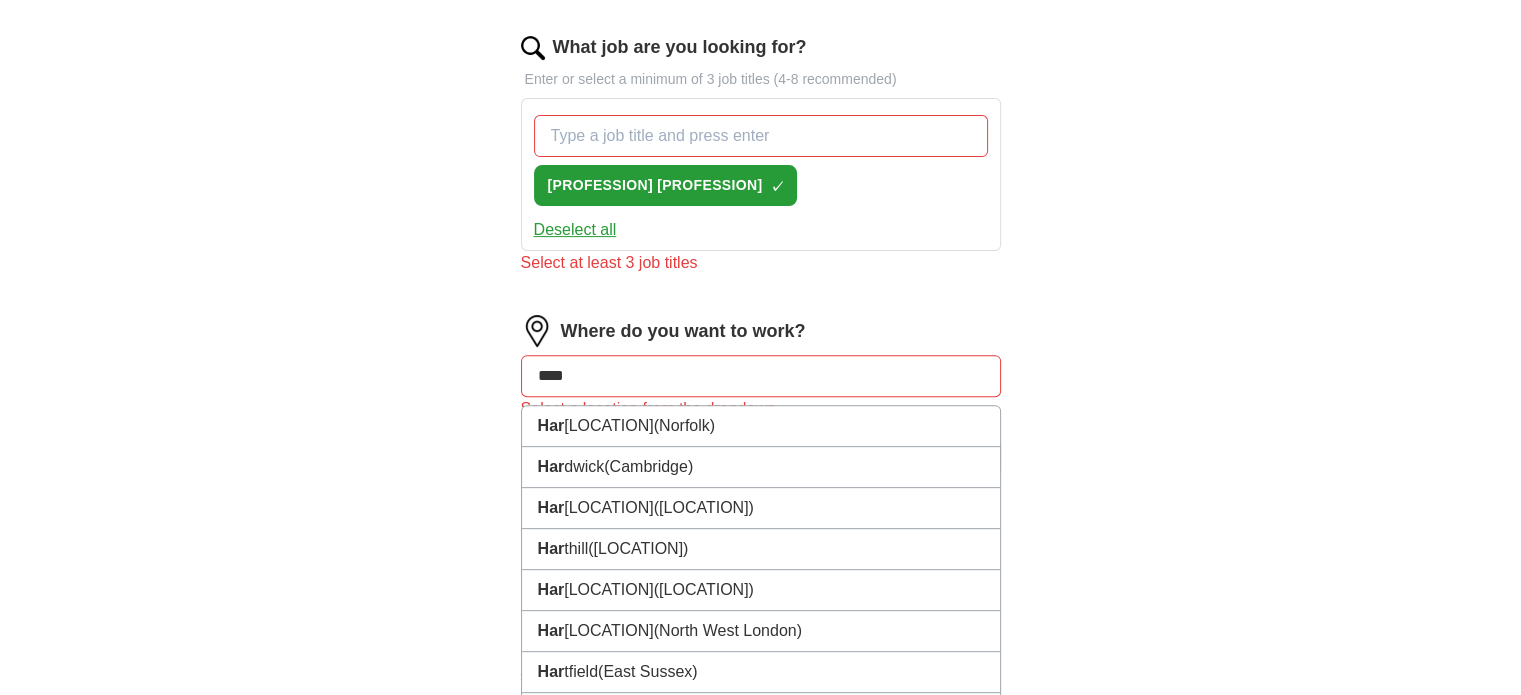 type on "*****" 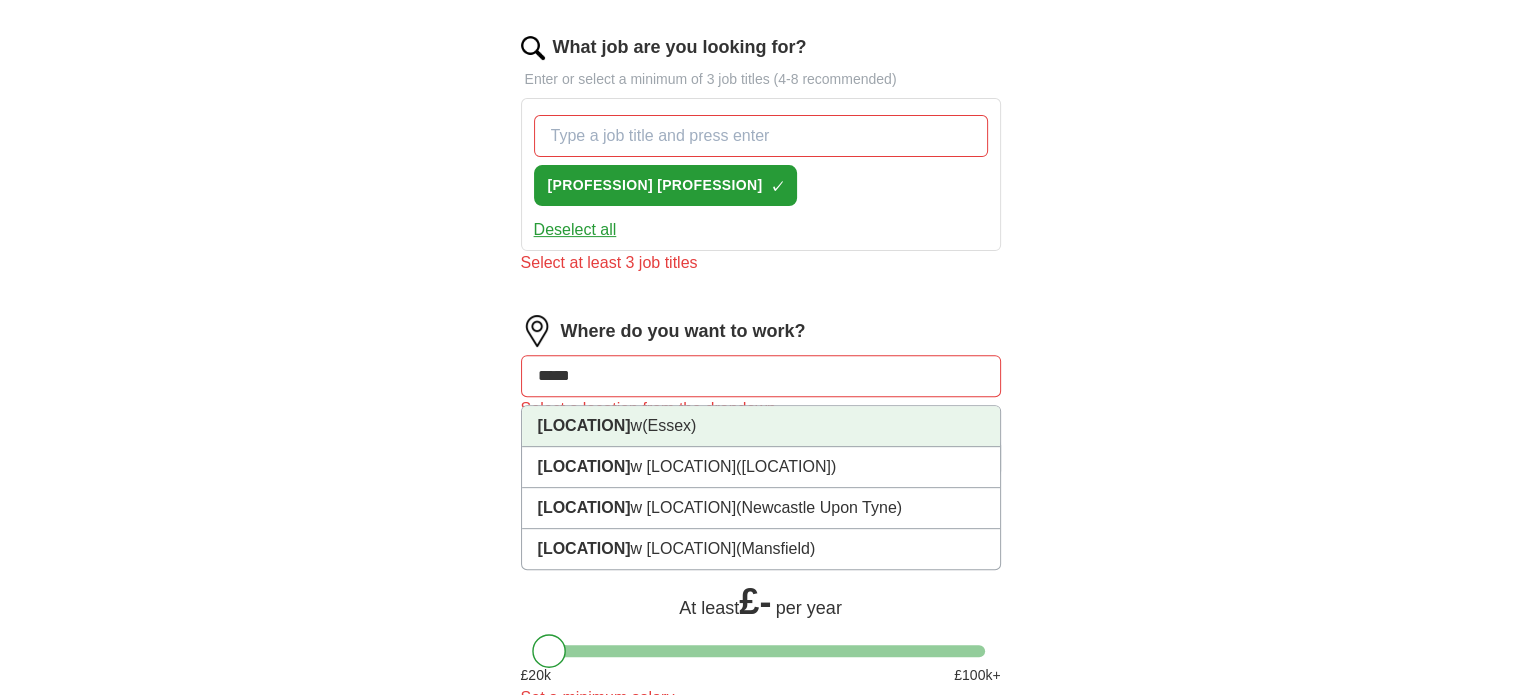 click on "[LOCATION]  ([LOCATION])" at bounding box center (761, 426) 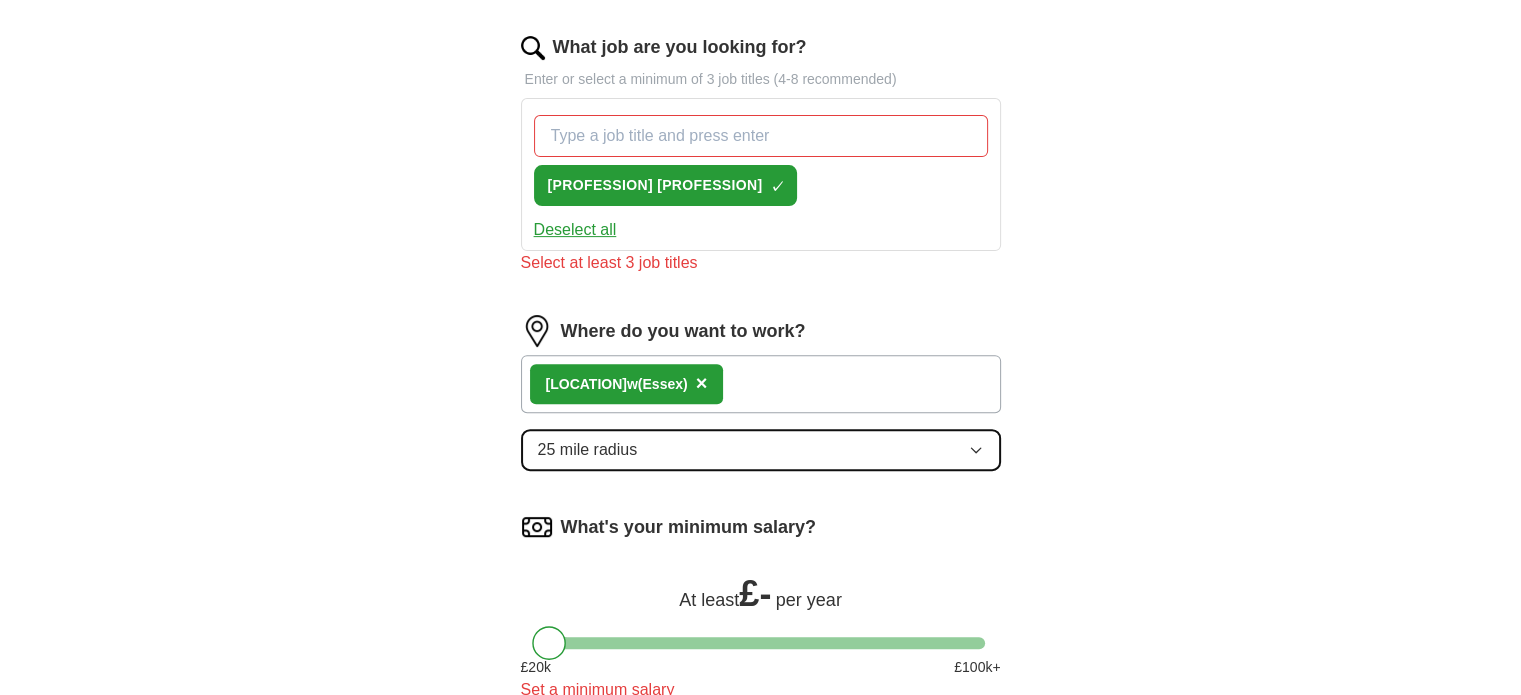 click on "25 mile radius" at bounding box center (761, 450) 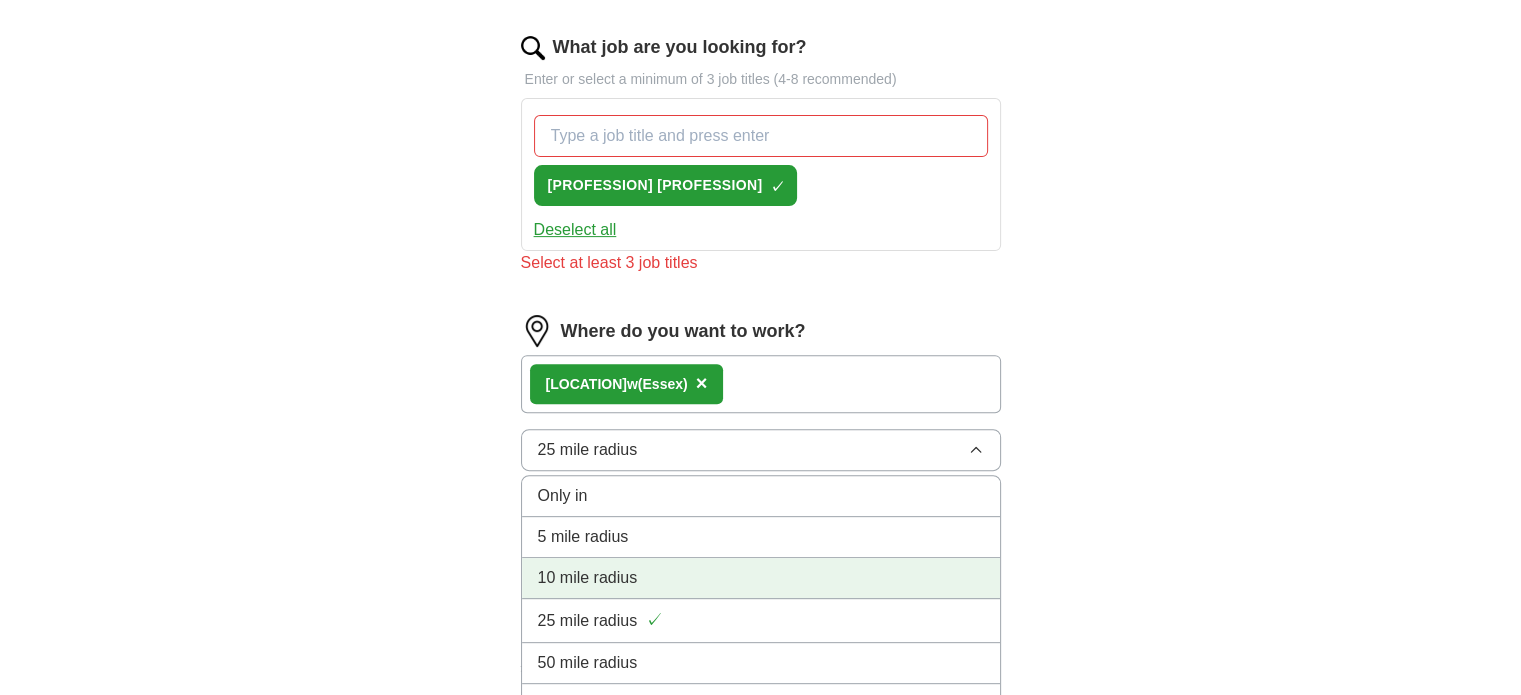 click on "10 mile radius" at bounding box center (761, 578) 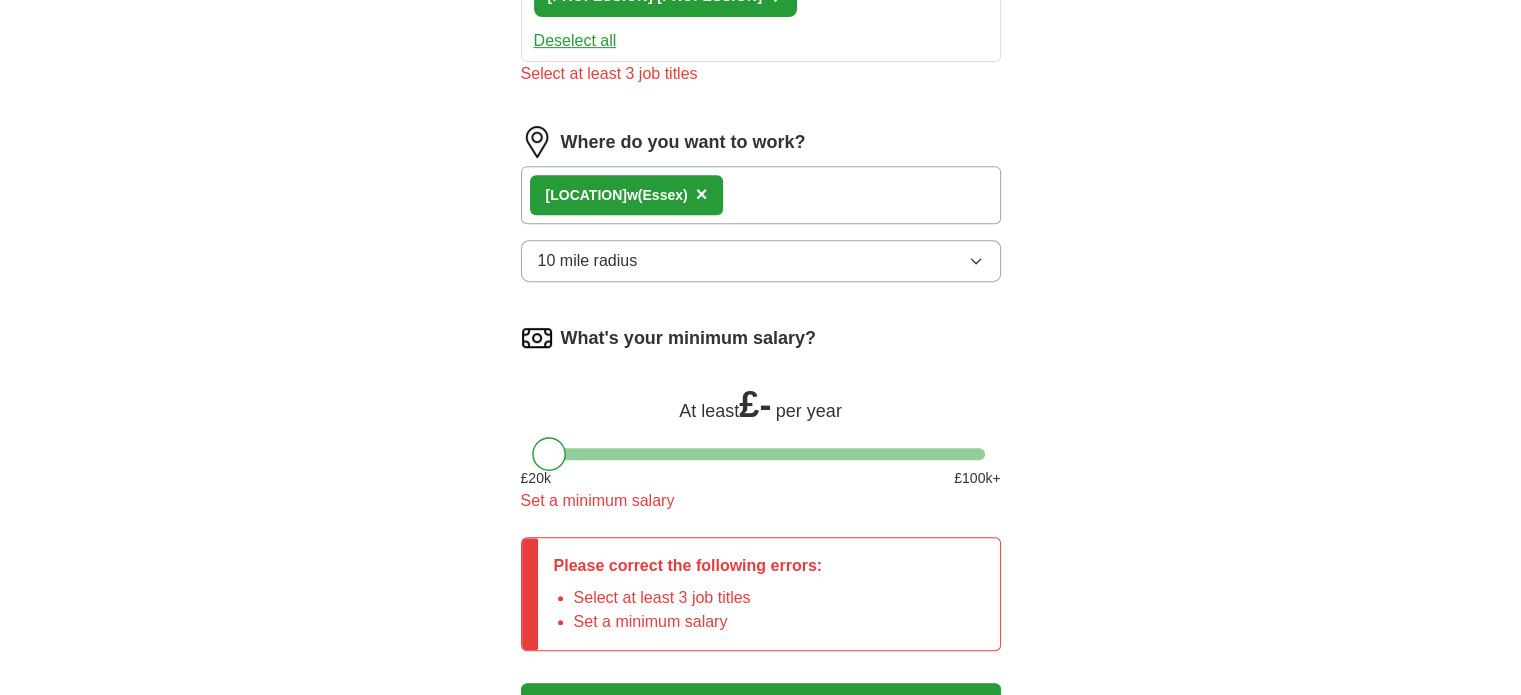 scroll, scrollTop: 907, scrollLeft: 0, axis: vertical 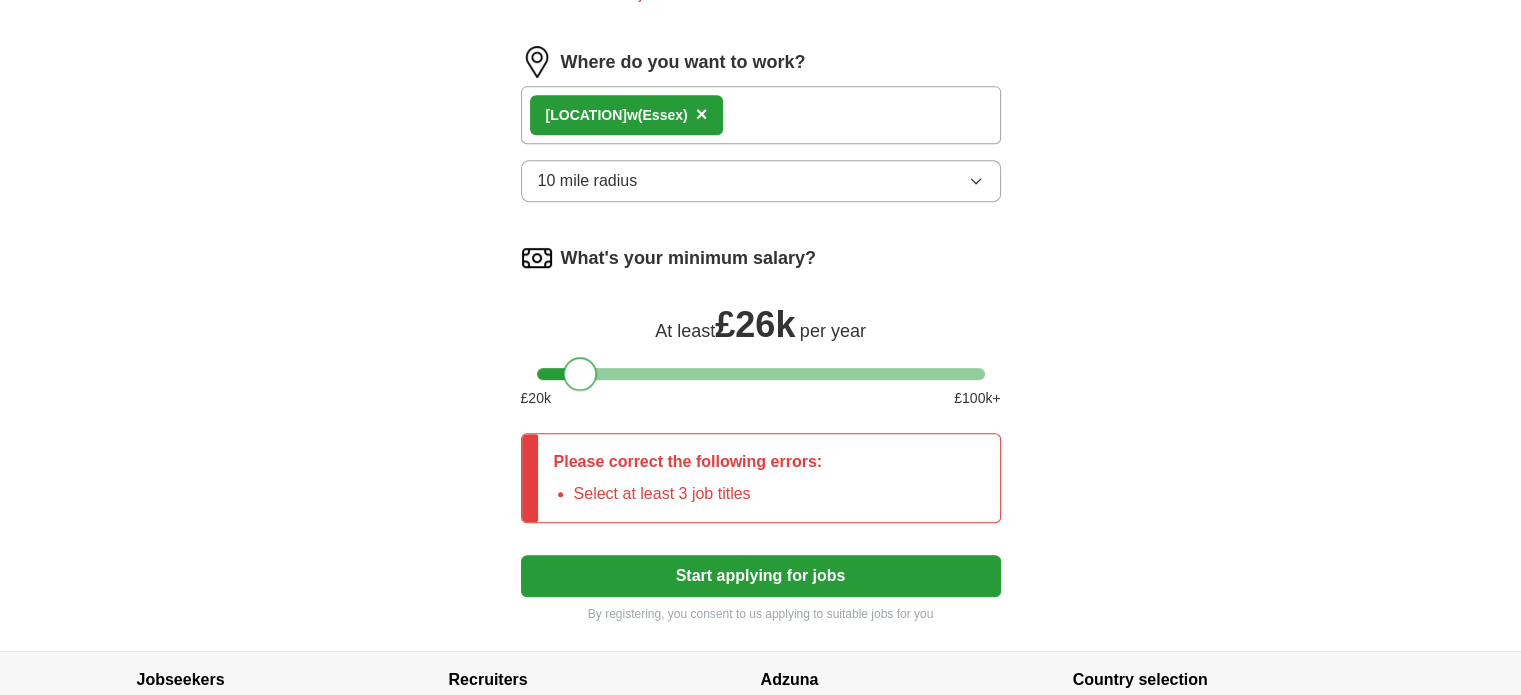drag, startPoint x: 546, startPoint y: 371, endPoint x: 577, endPoint y: 379, distance: 32.01562 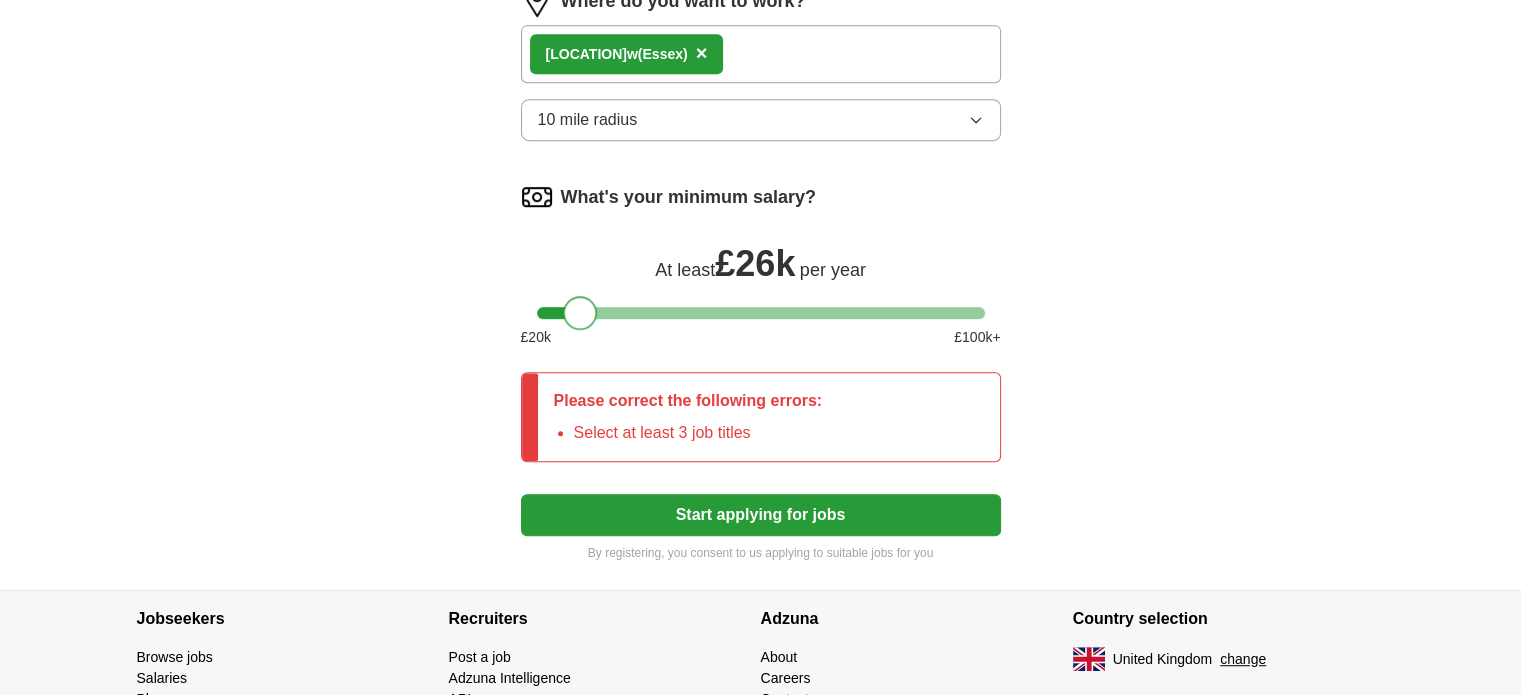 scroll, scrollTop: 971, scrollLeft: 0, axis: vertical 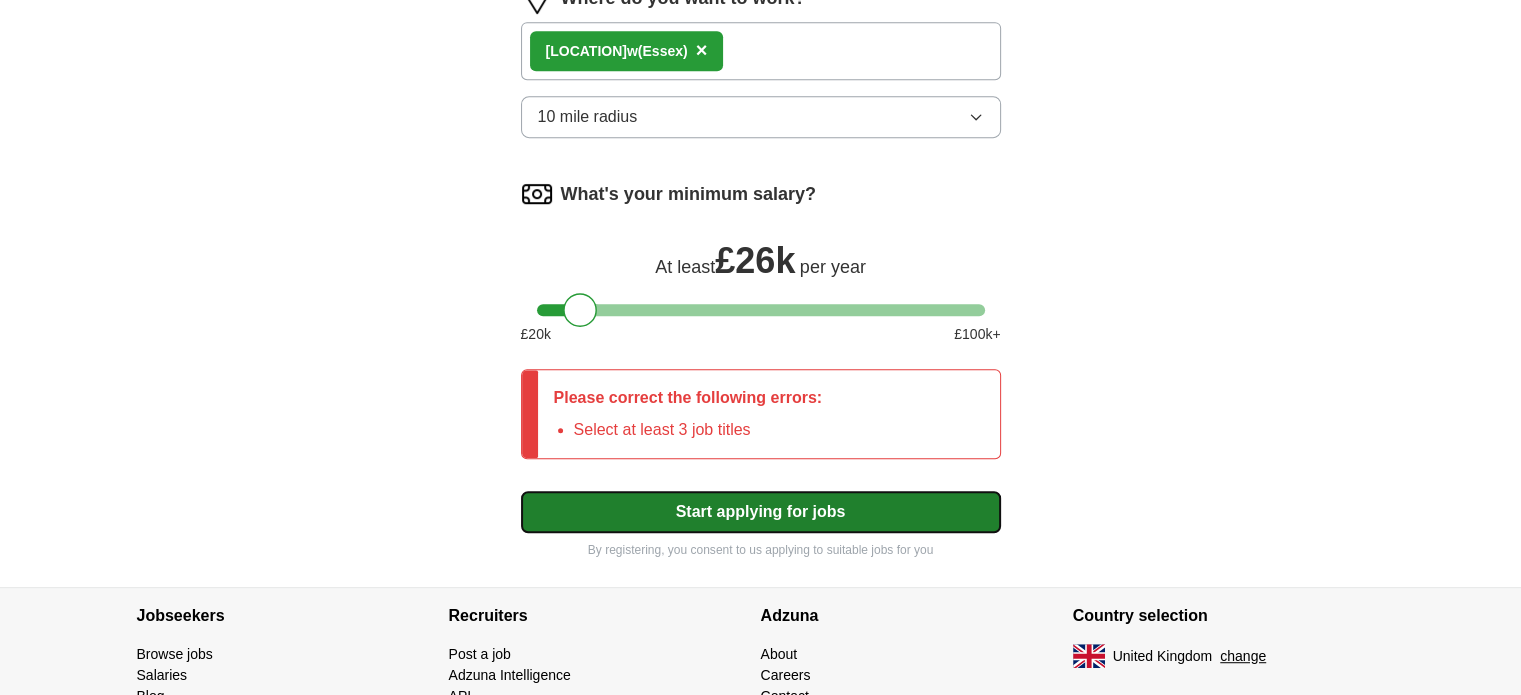click on "Start applying for jobs" at bounding box center (761, 512) 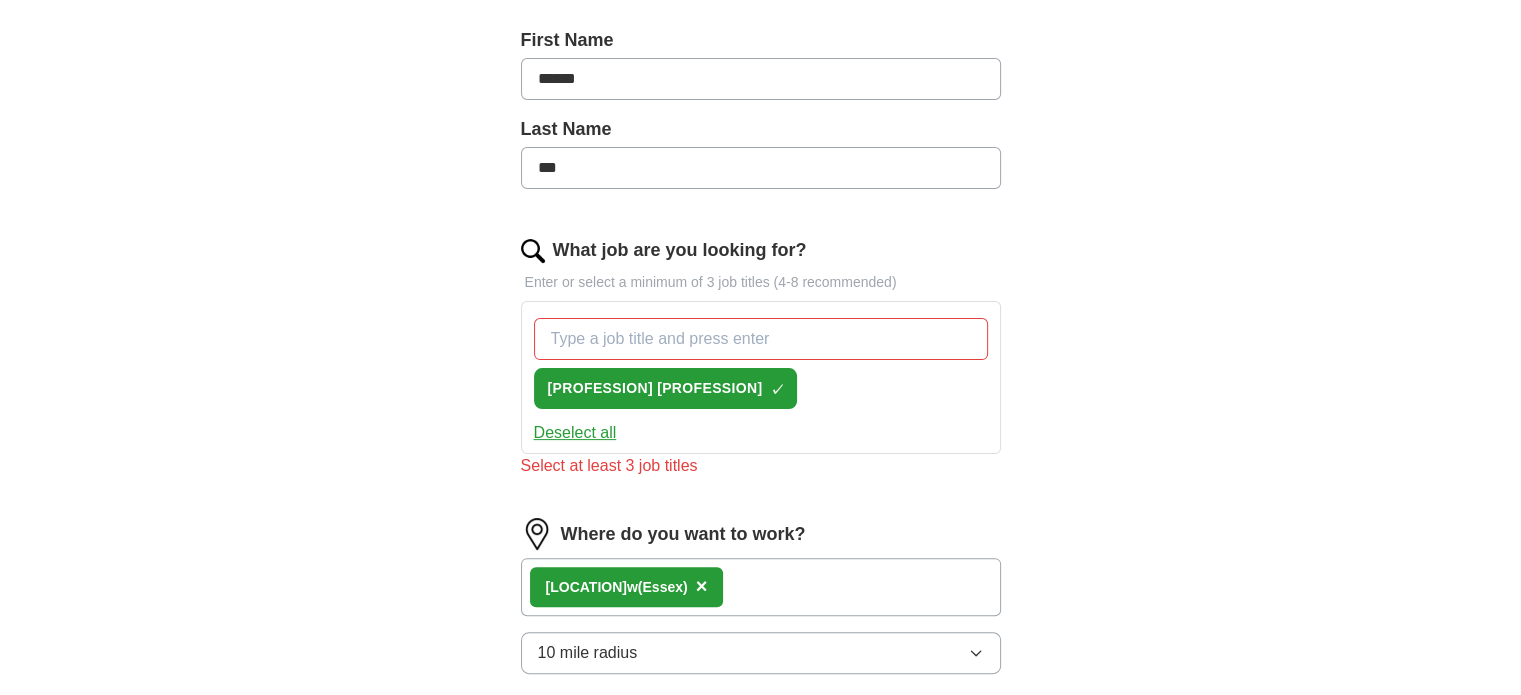 scroll, scrollTop: 443, scrollLeft: 0, axis: vertical 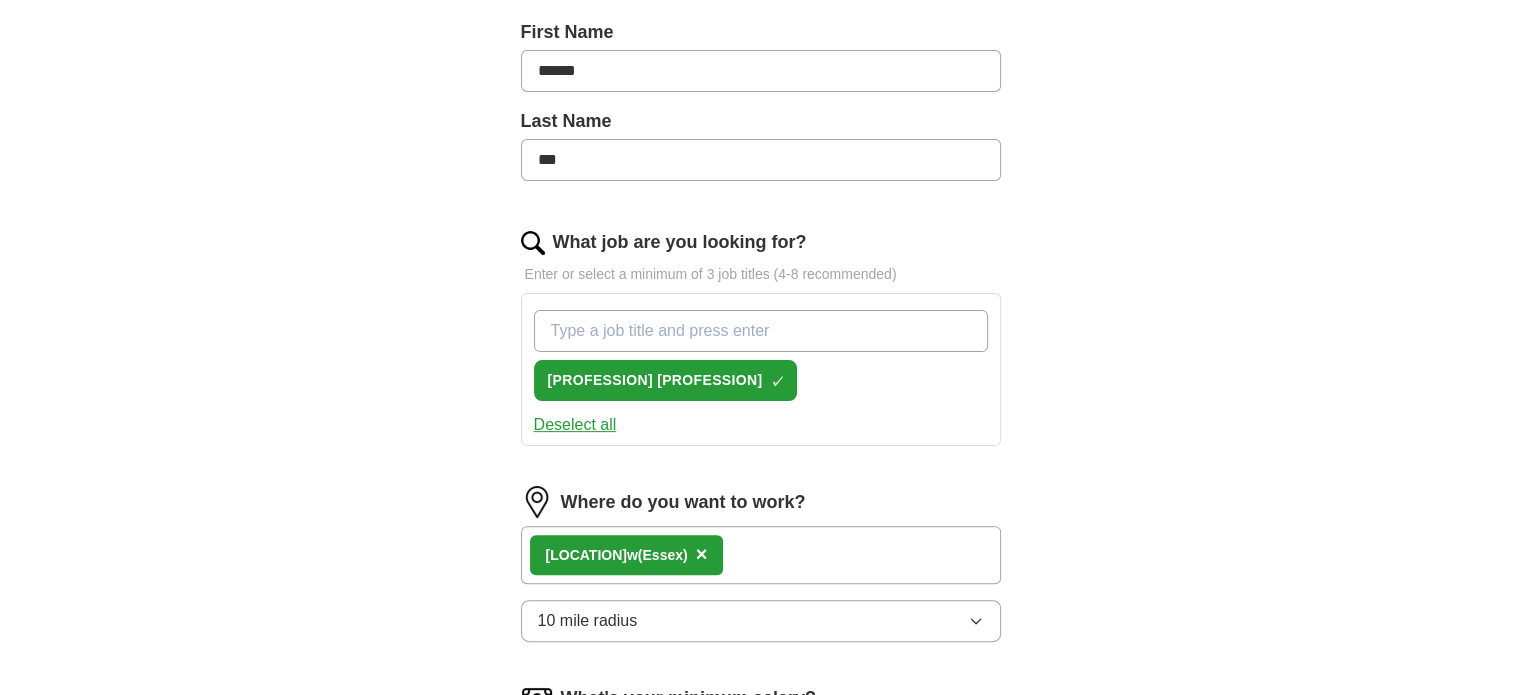 click on "What job are you looking for?" at bounding box center [761, 331] 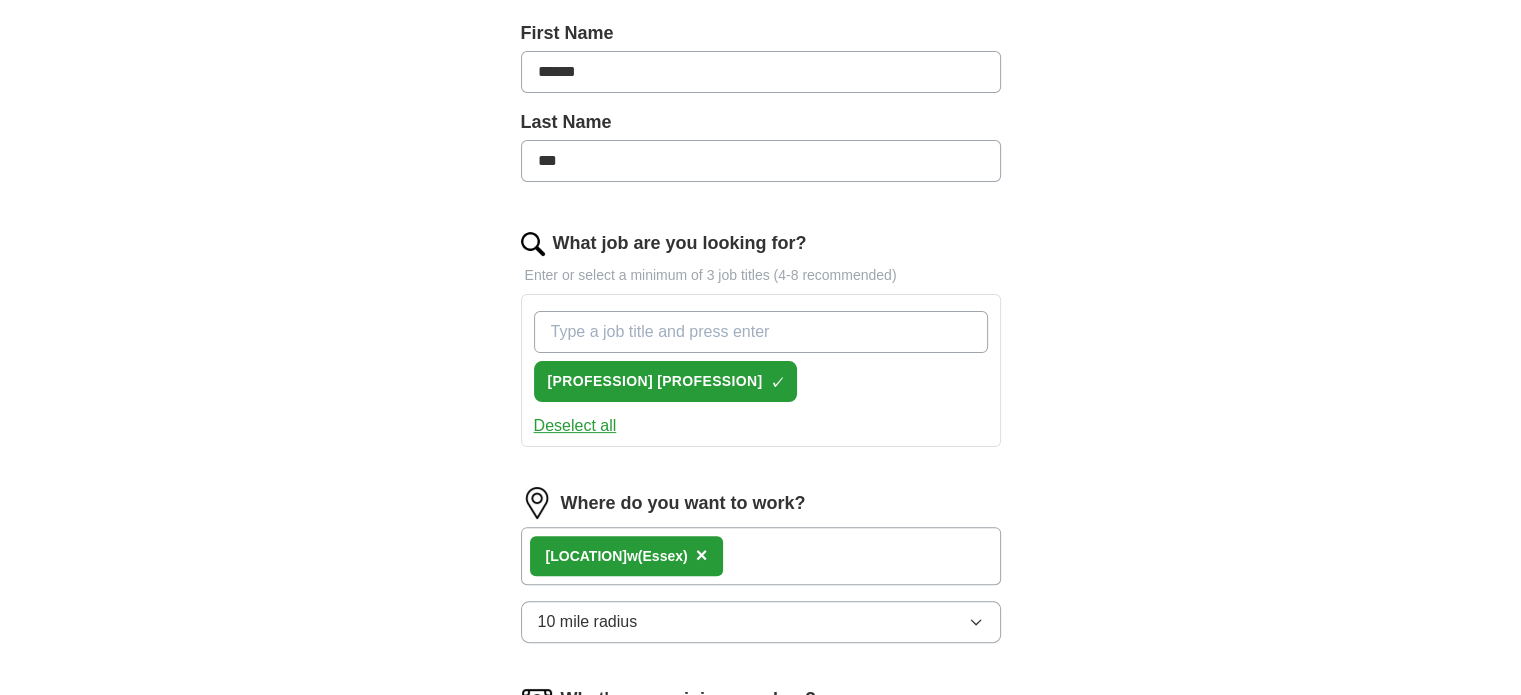 scroll, scrollTop: 440, scrollLeft: 0, axis: vertical 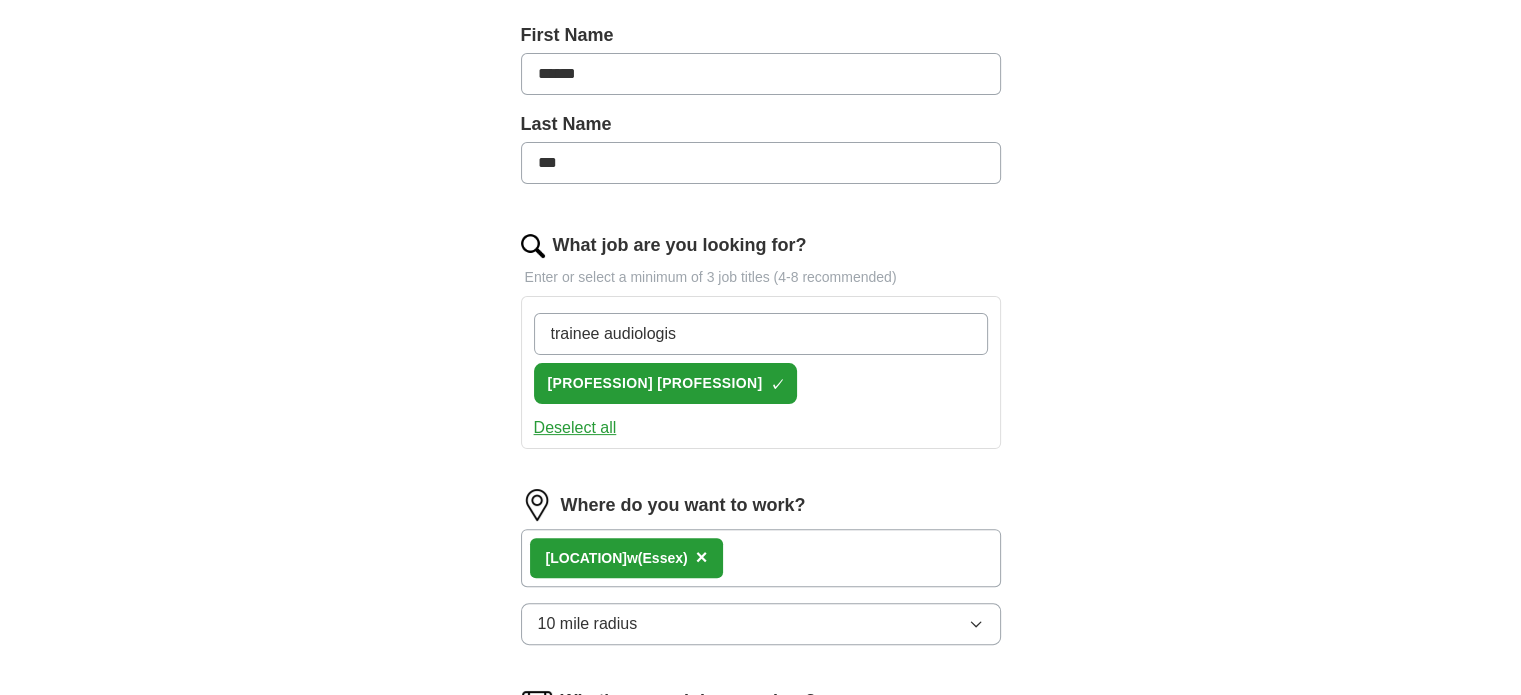 type on "trainee audiologist" 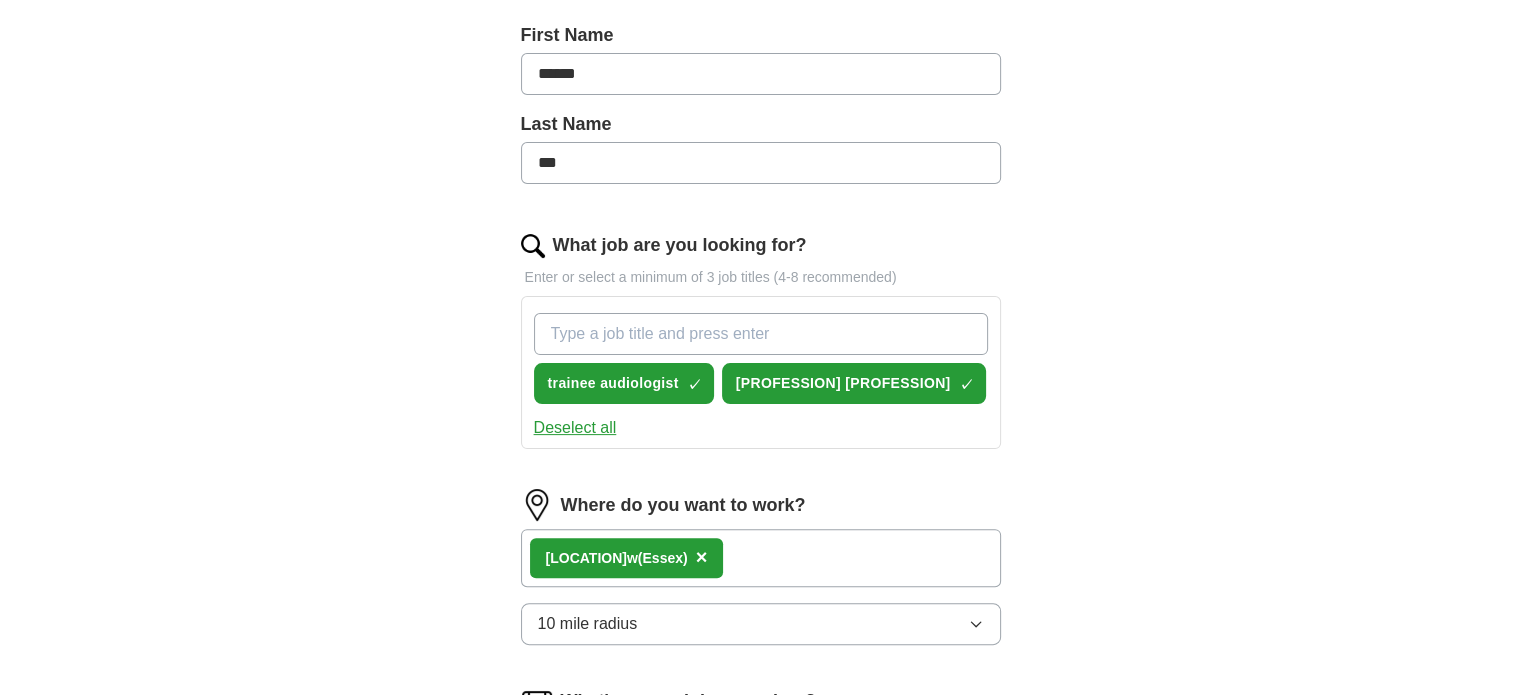 click on "What job are you looking for?" at bounding box center (761, 334) 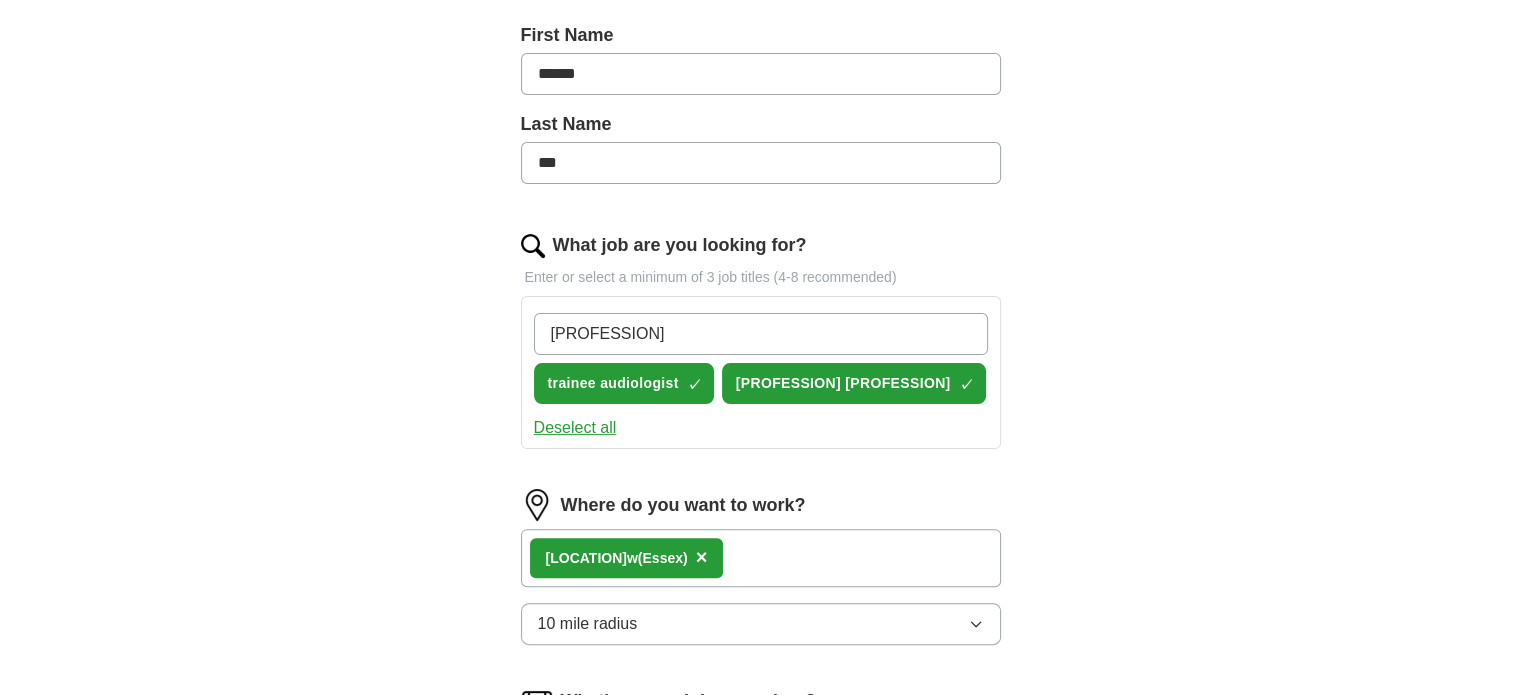 type on "healthcare" 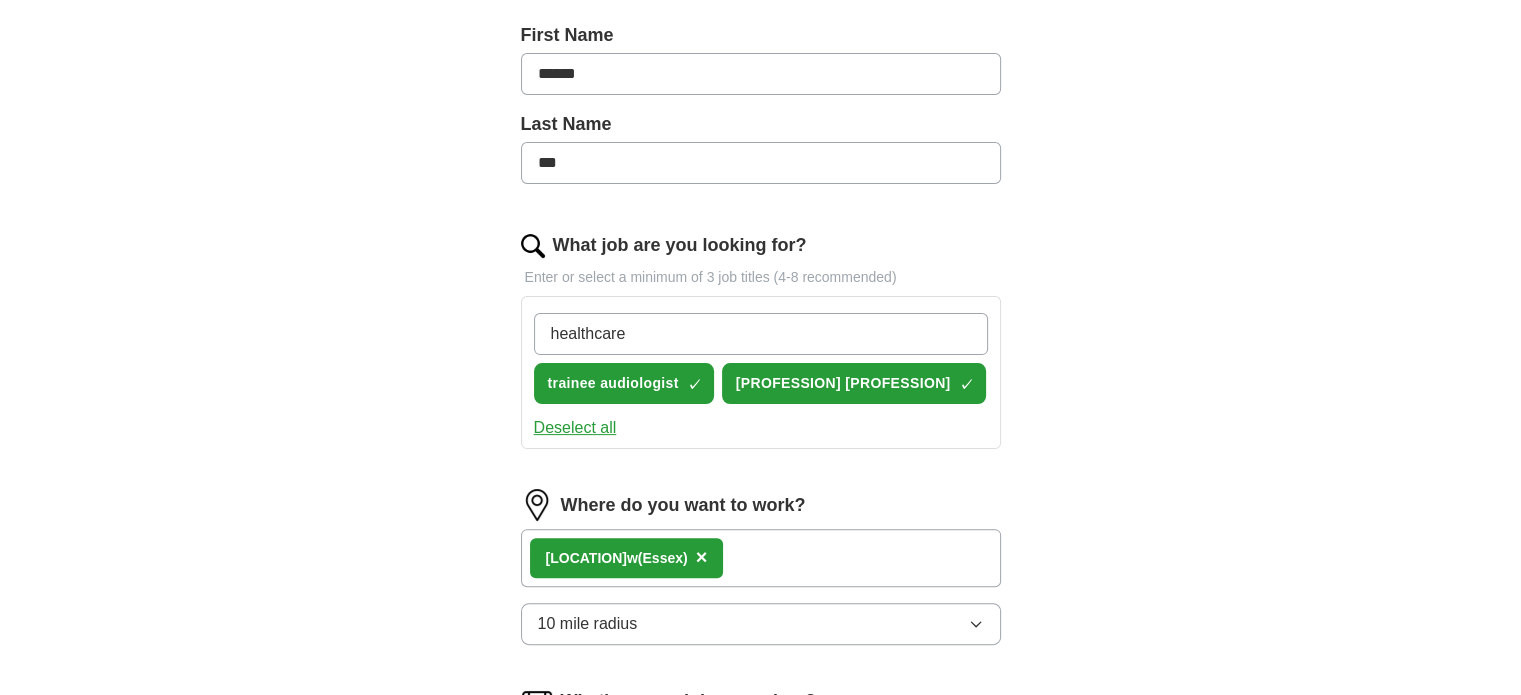 type 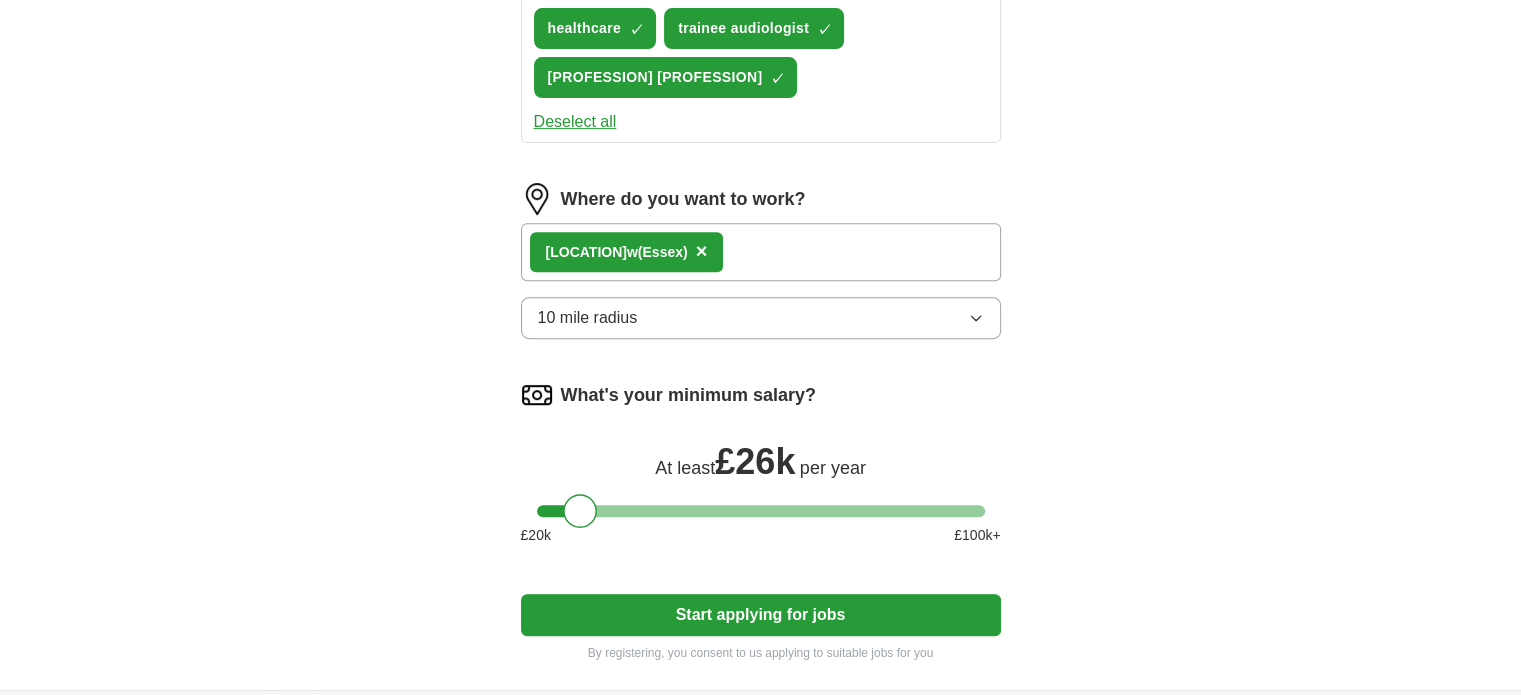 scroll, scrollTop: 987, scrollLeft: 0, axis: vertical 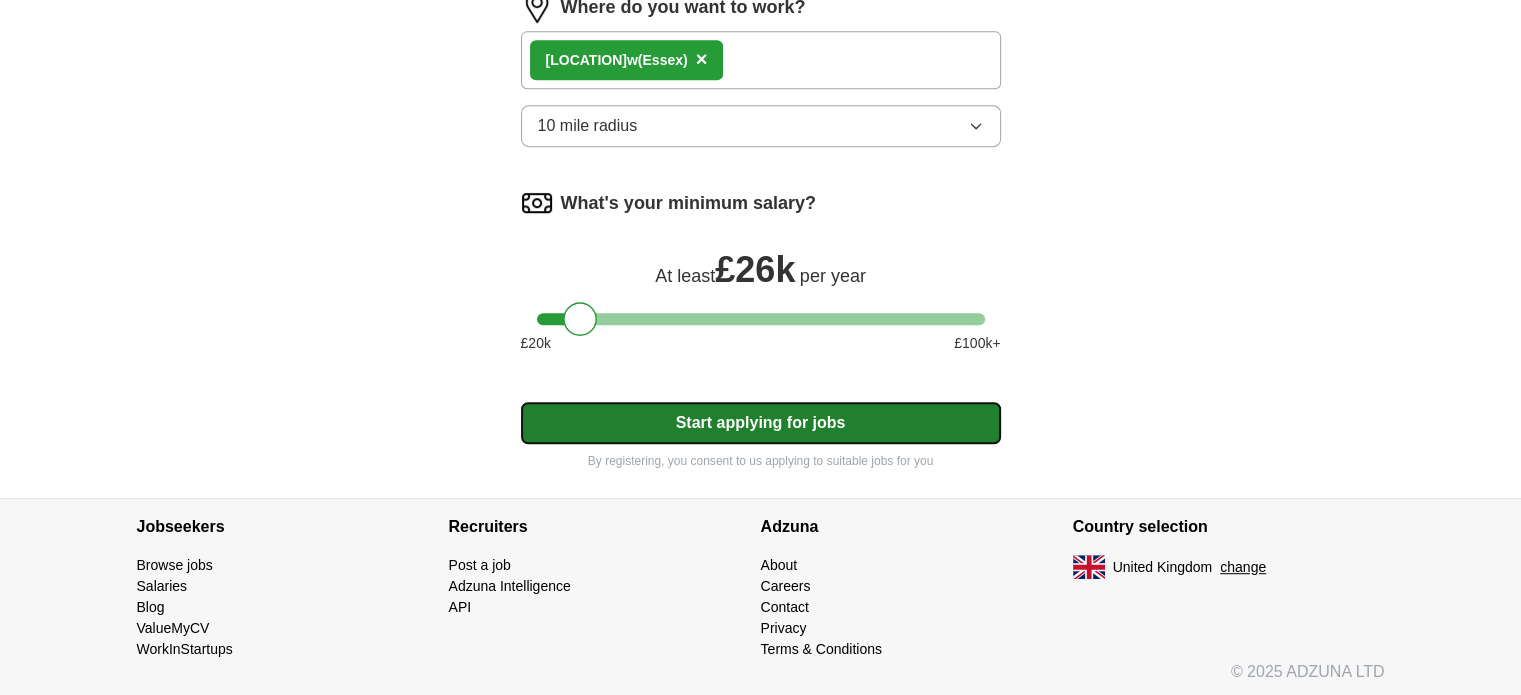 click on "Start applying for jobs" at bounding box center (761, 423) 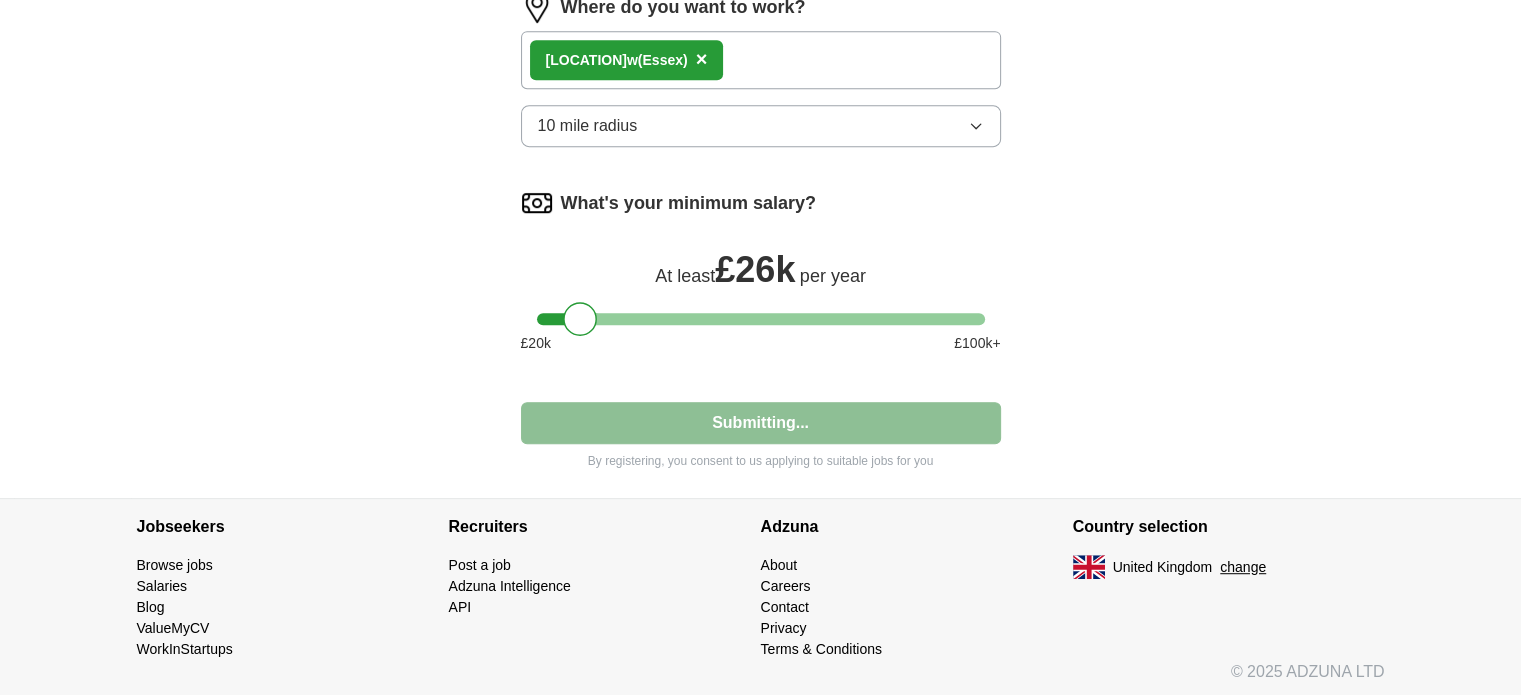 select on "**" 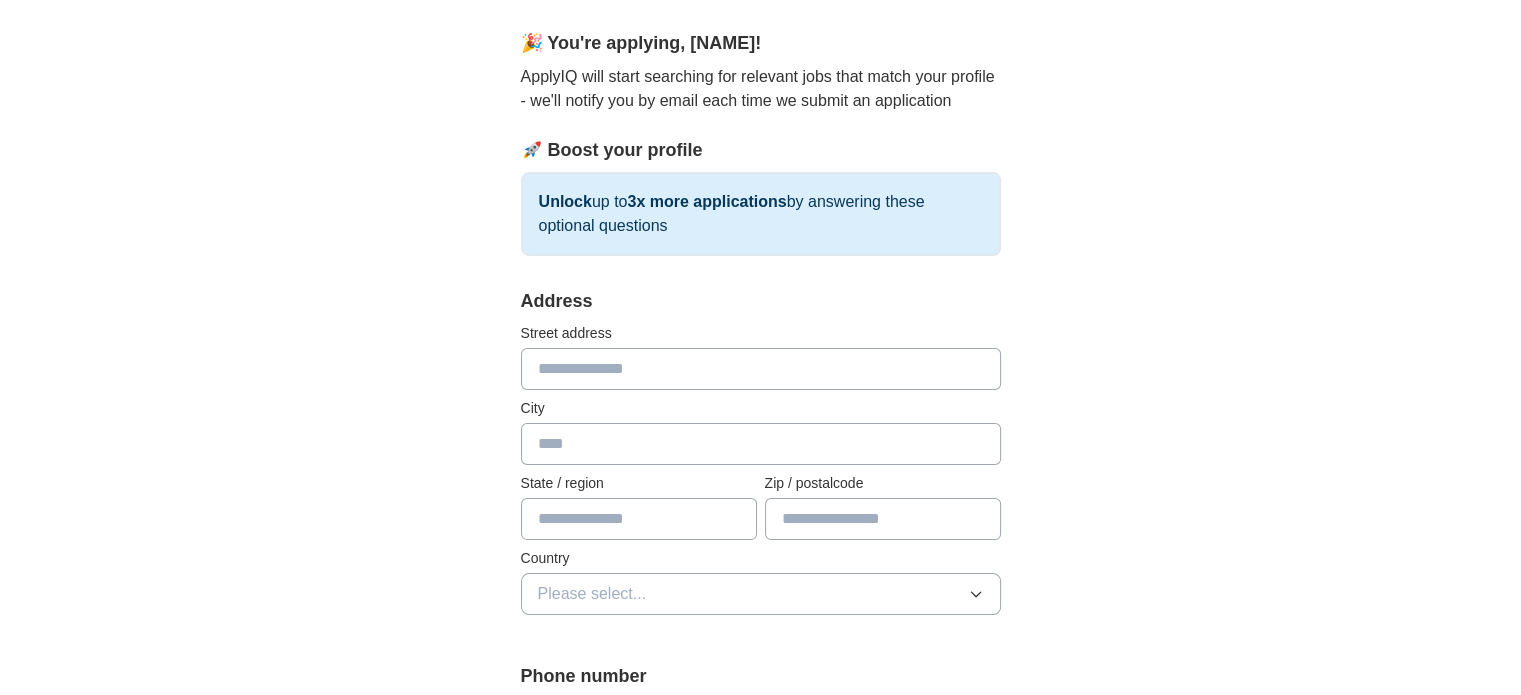 scroll, scrollTop: 164, scrollLeft: 0, axis: vertical 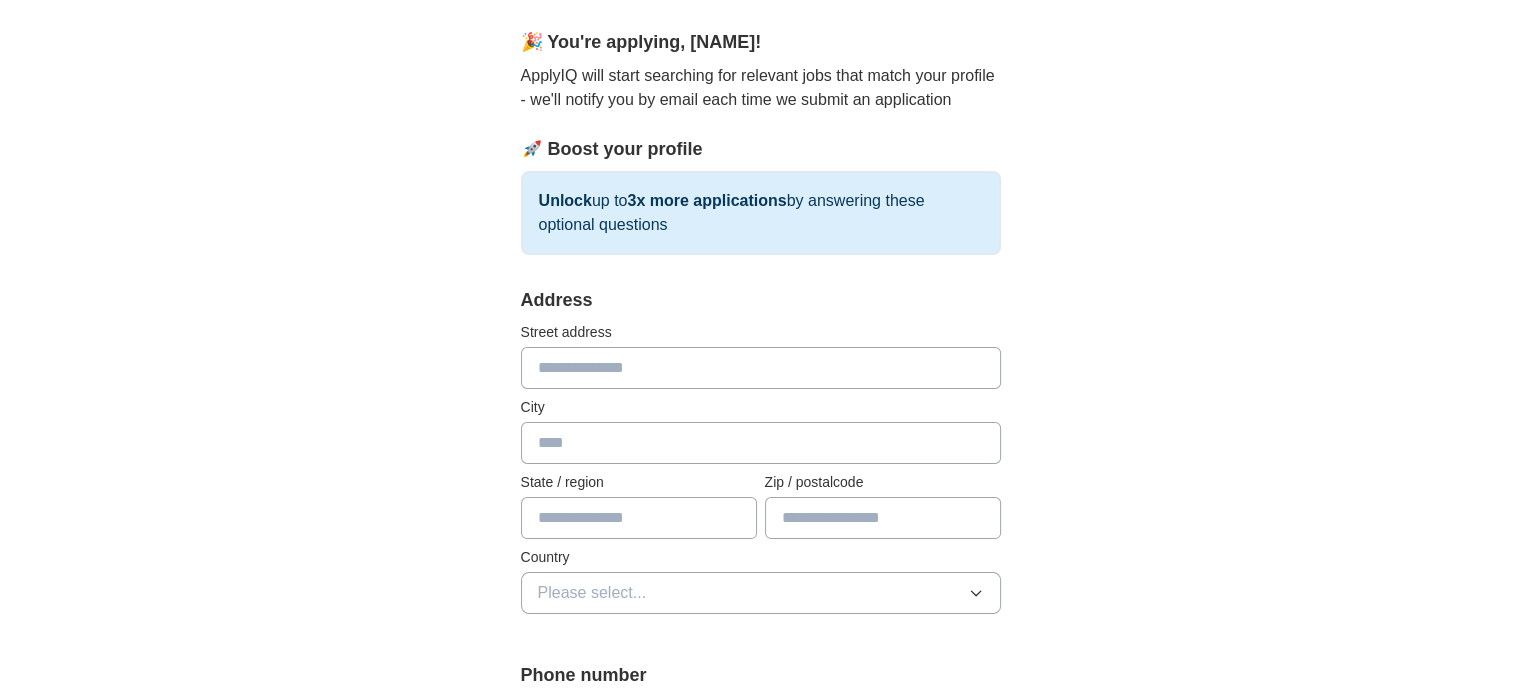 click at bounding box center (761, 368) 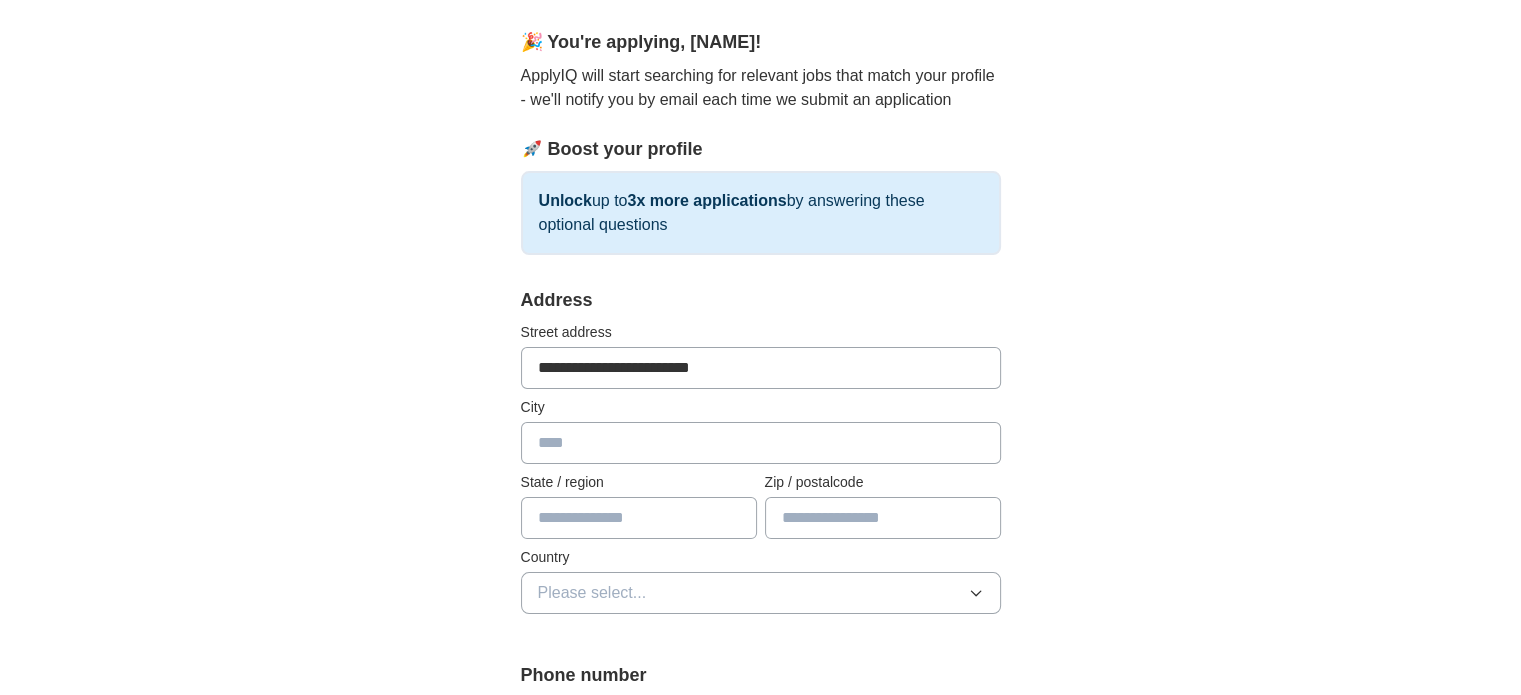 type on "******" 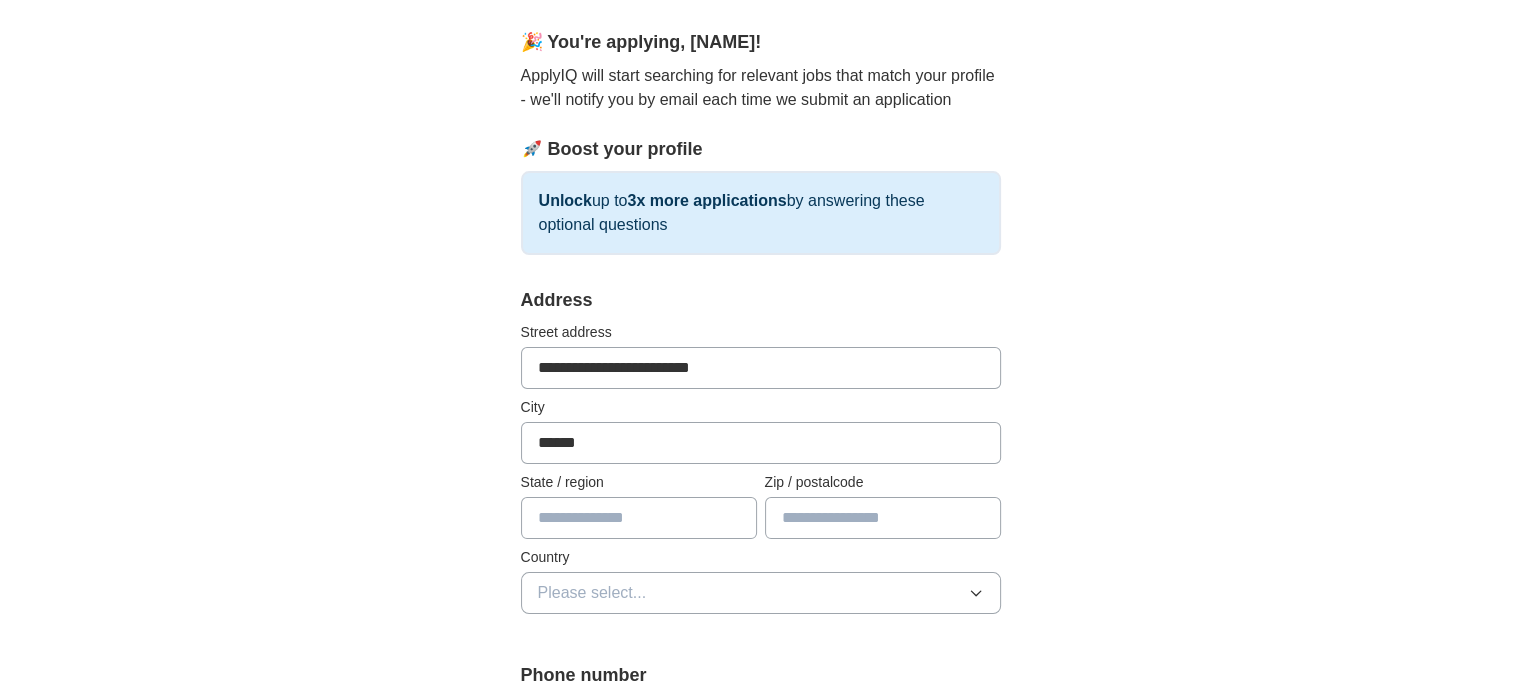 type on "******" 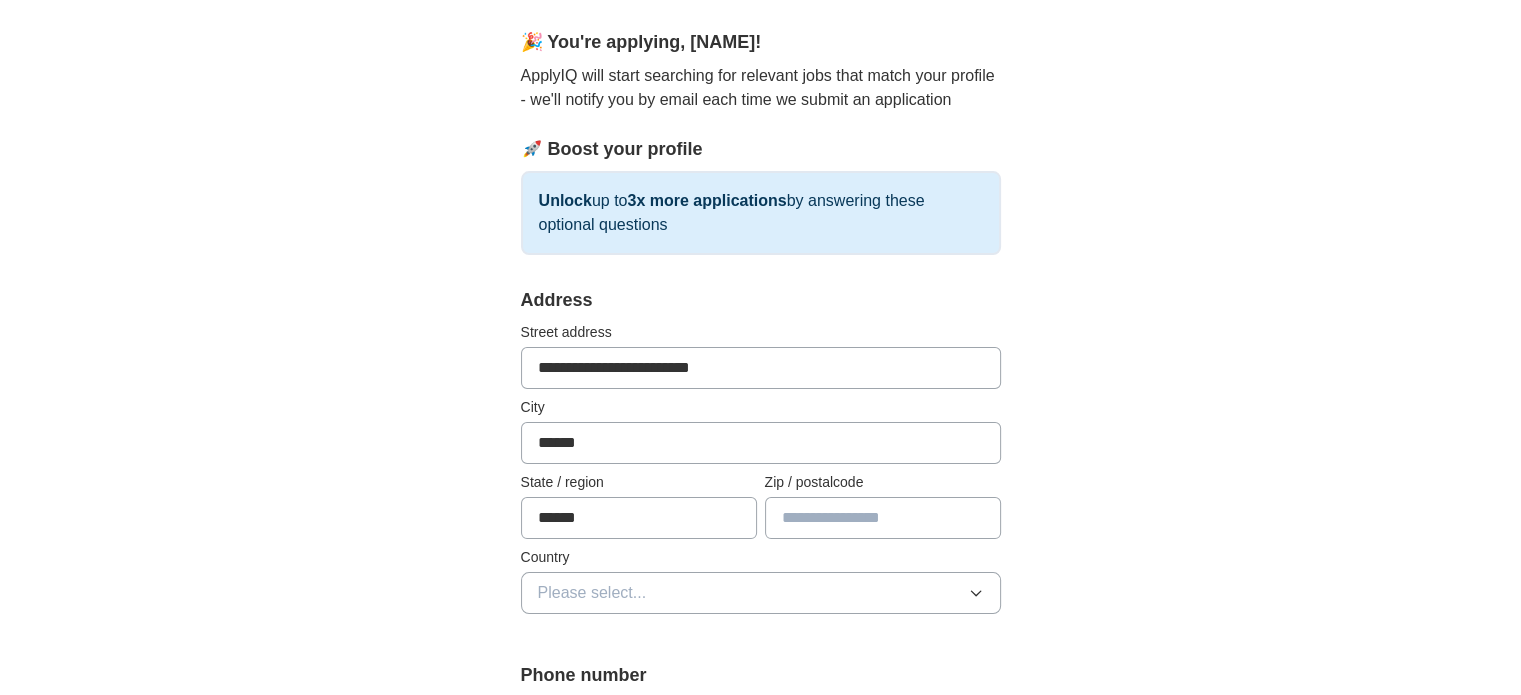 type on "********" 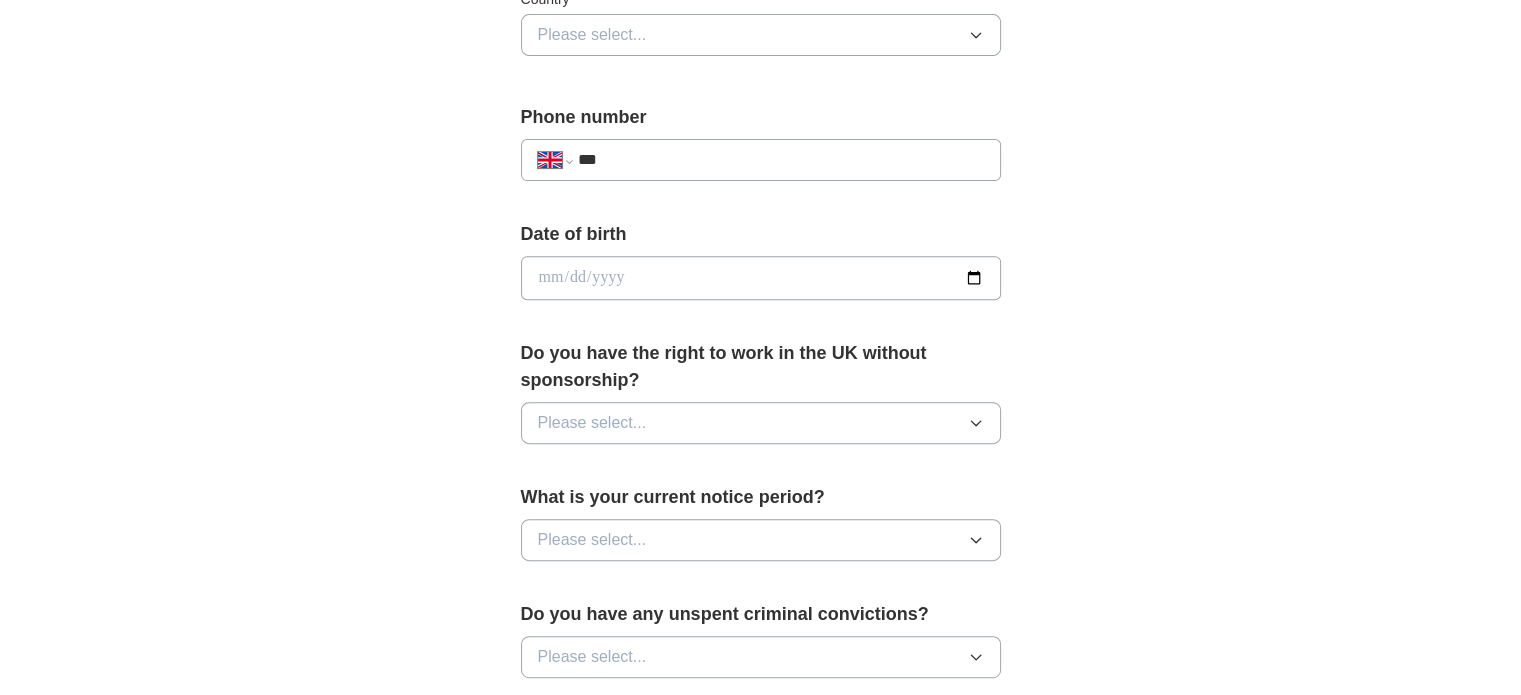 scroll, scrollTop: 720, scrollLeft: 0, axis: vertical 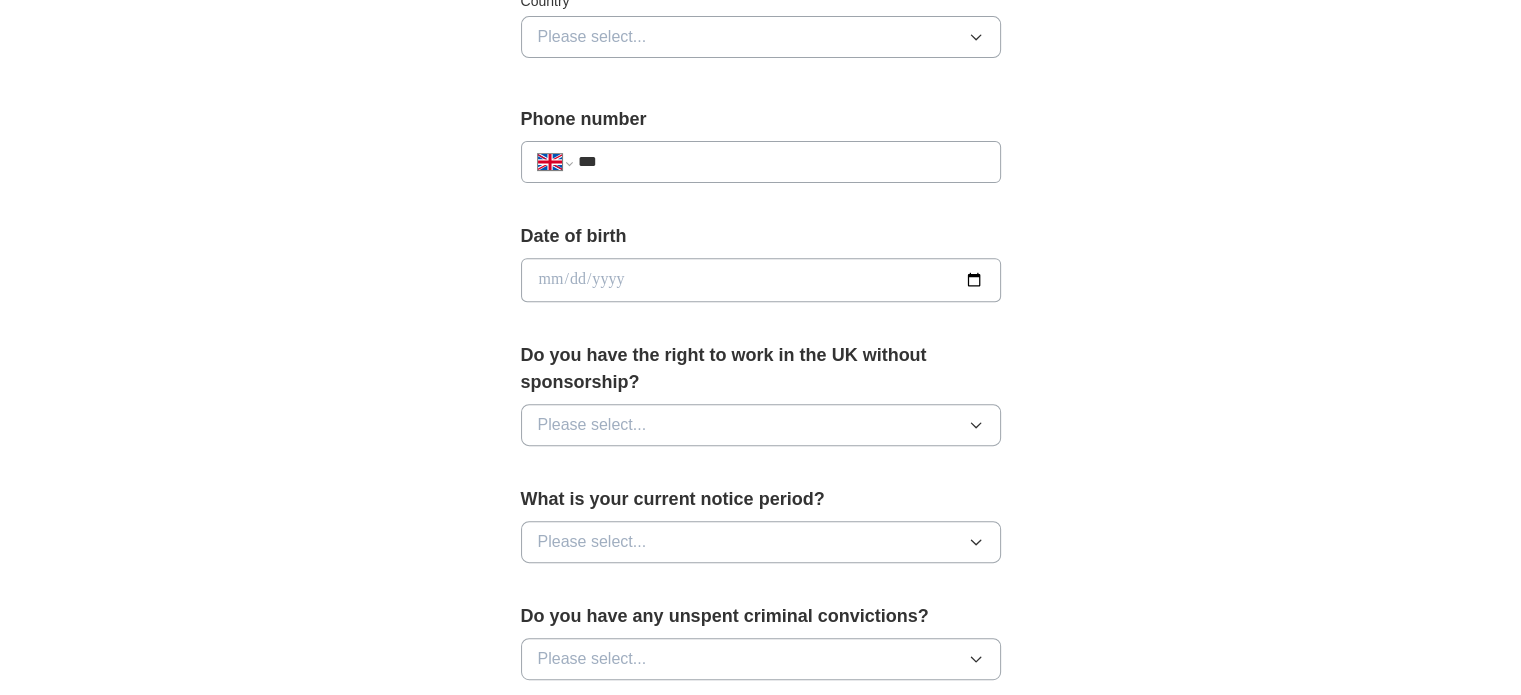 click on "***" at bounding box center (780, 162) 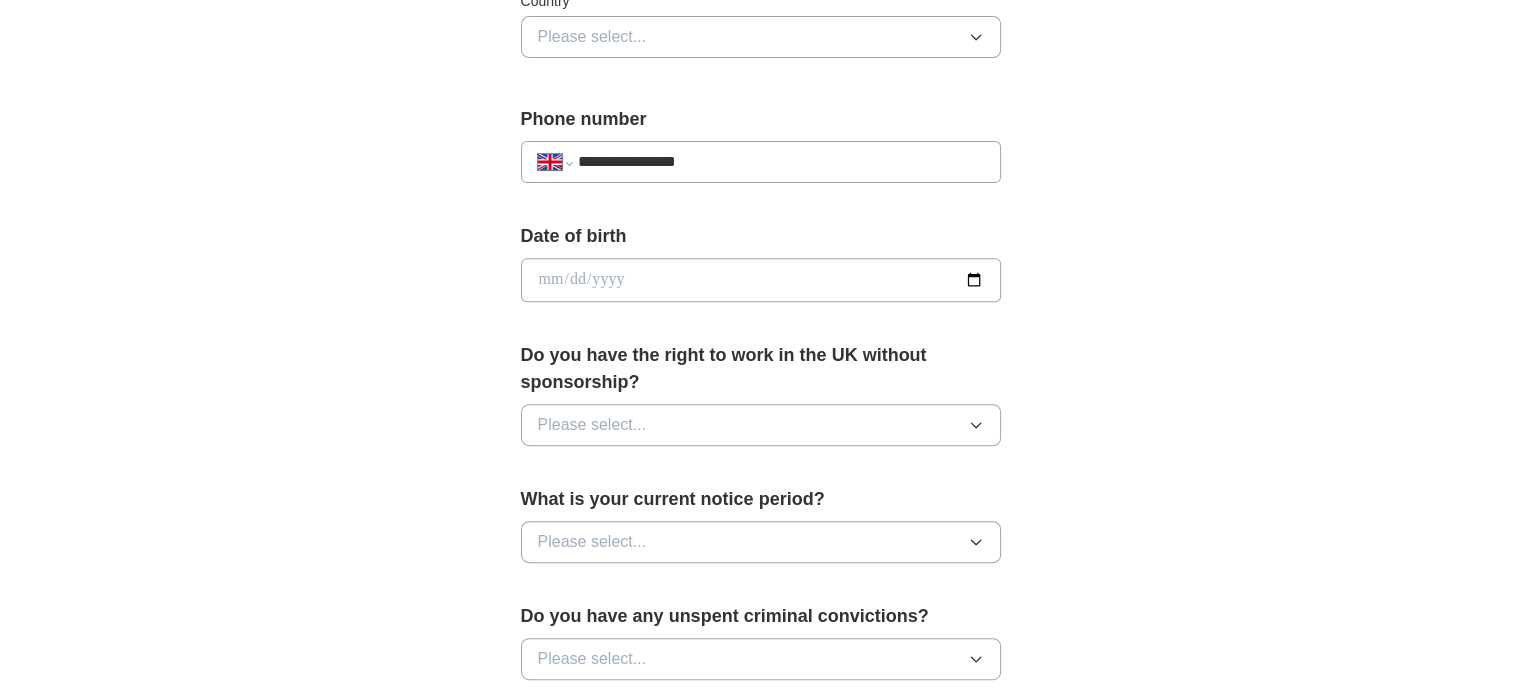 click on "**********" at bounding box center (780, 162) 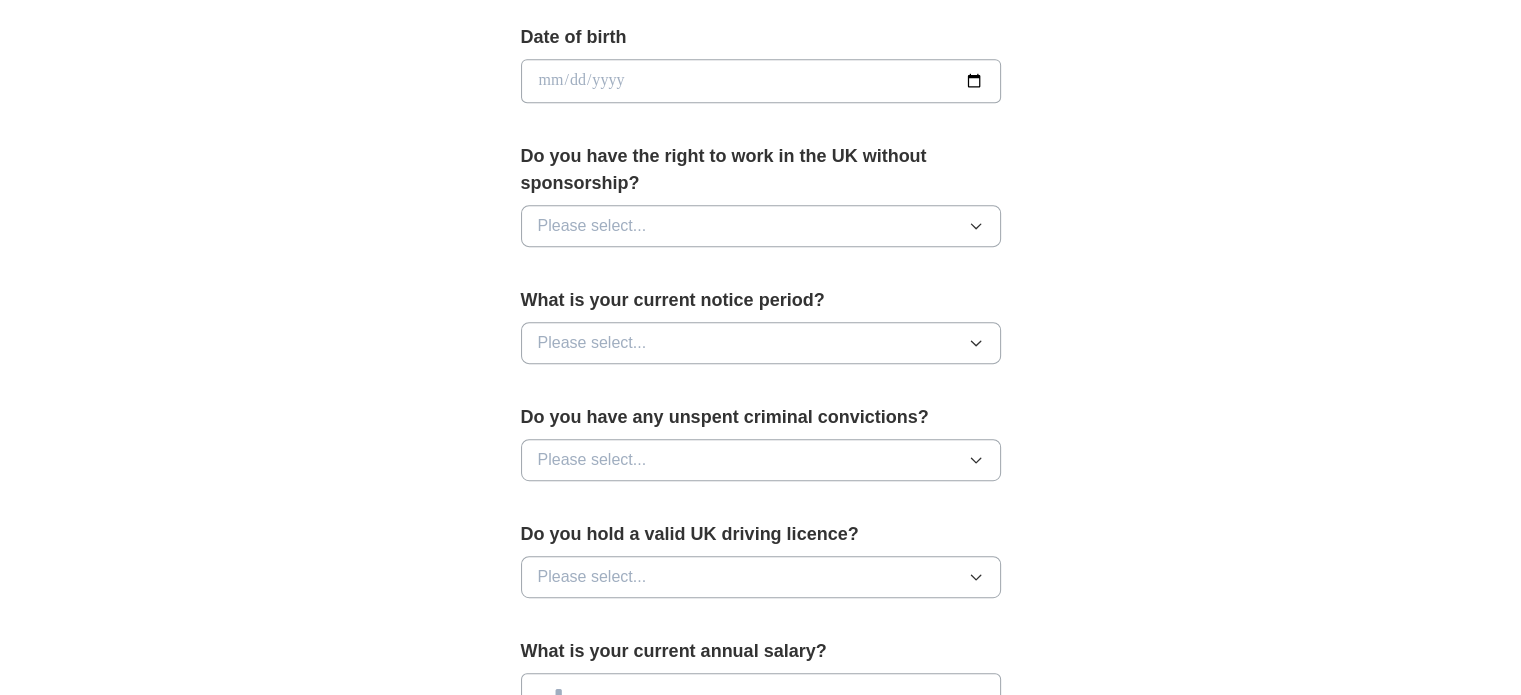 scroll, scrollTop: 918, scrollLeft: 0, axis: vertical 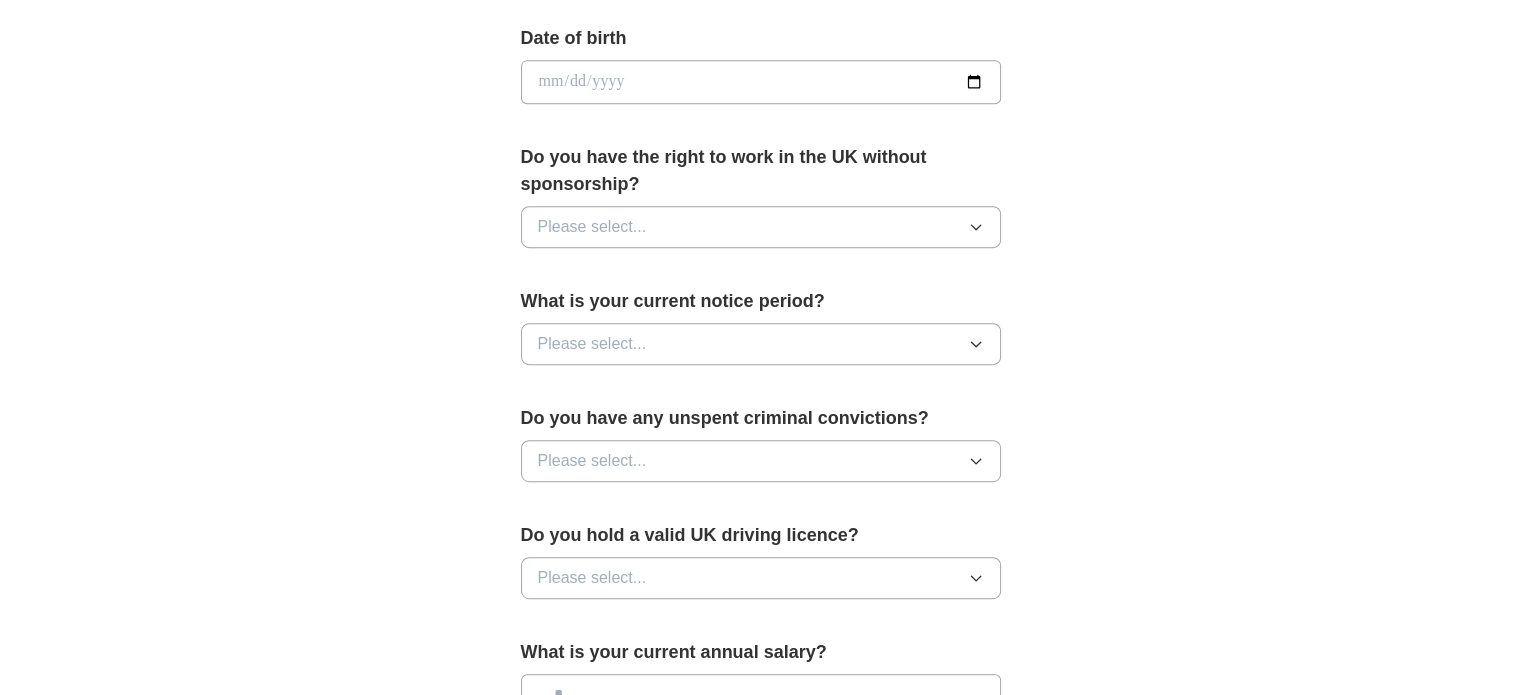 type on "**********" 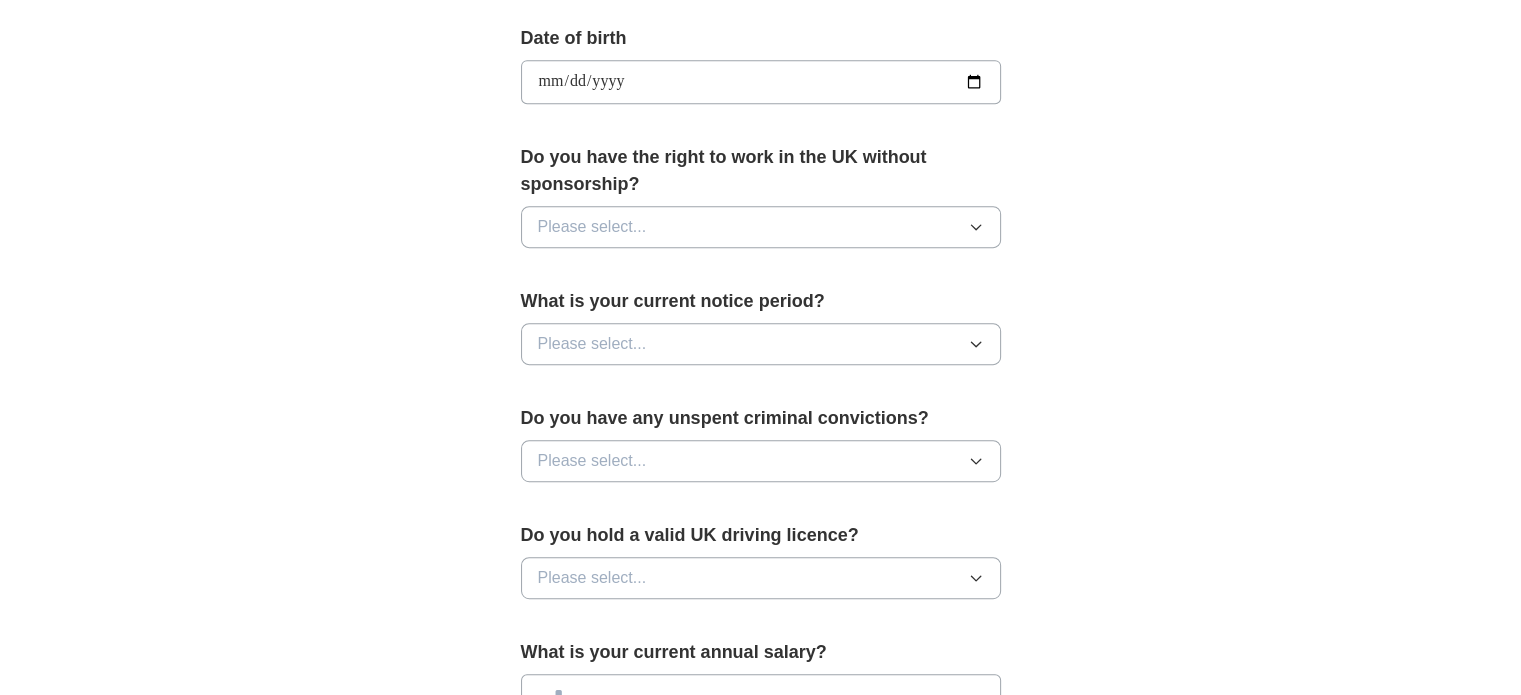 type on "**********" 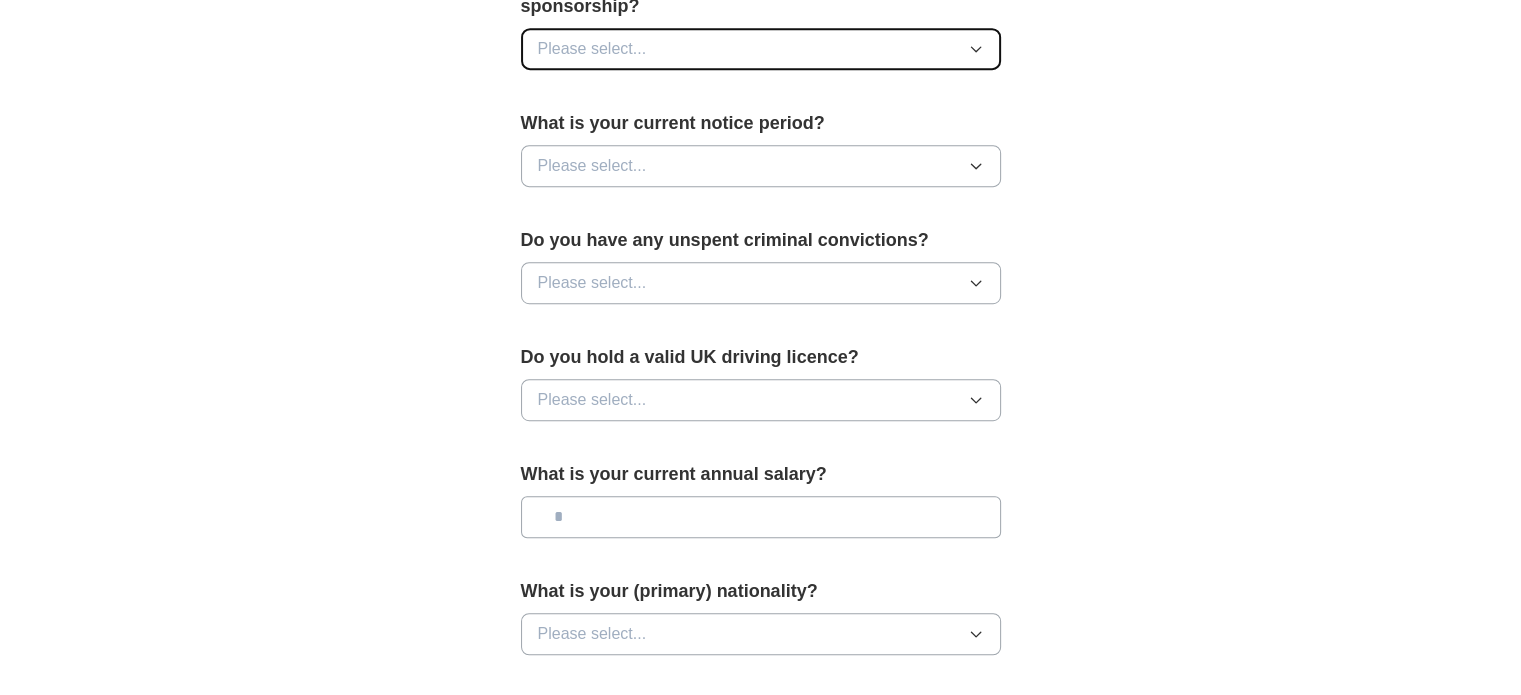 click on "Please select..." at bounding box center (592, 49) 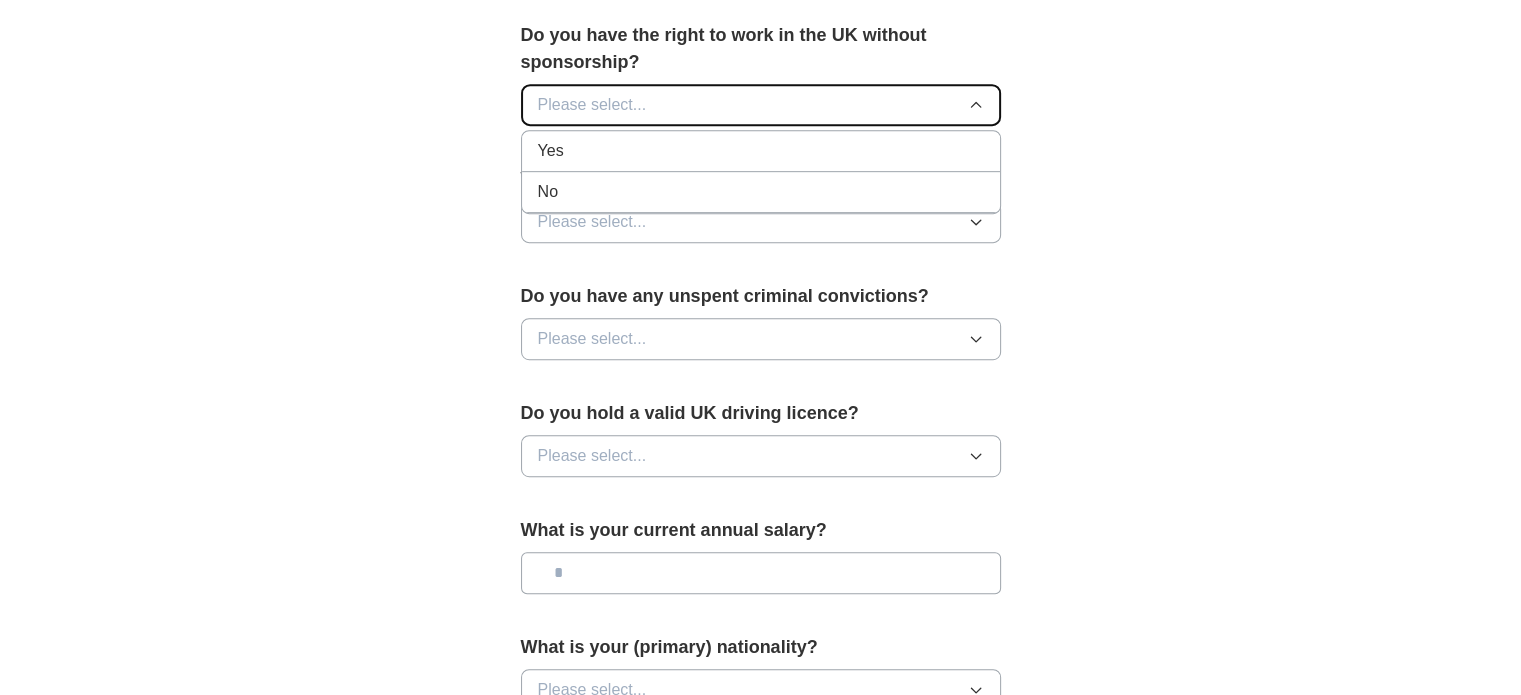 scroll, scrollTop: 1036, scrollLeft: 0, axis: vertical 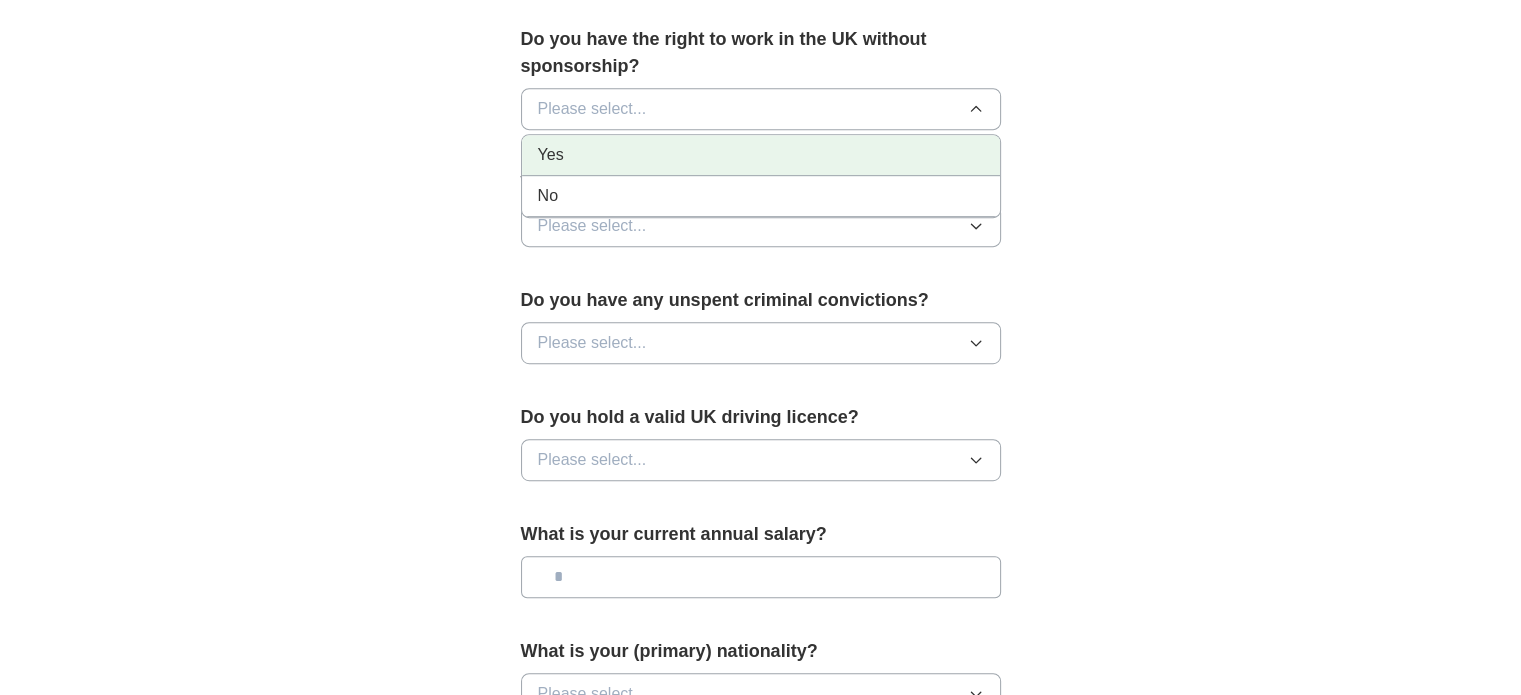 click on "Yes" at bounding box center (761, 155) 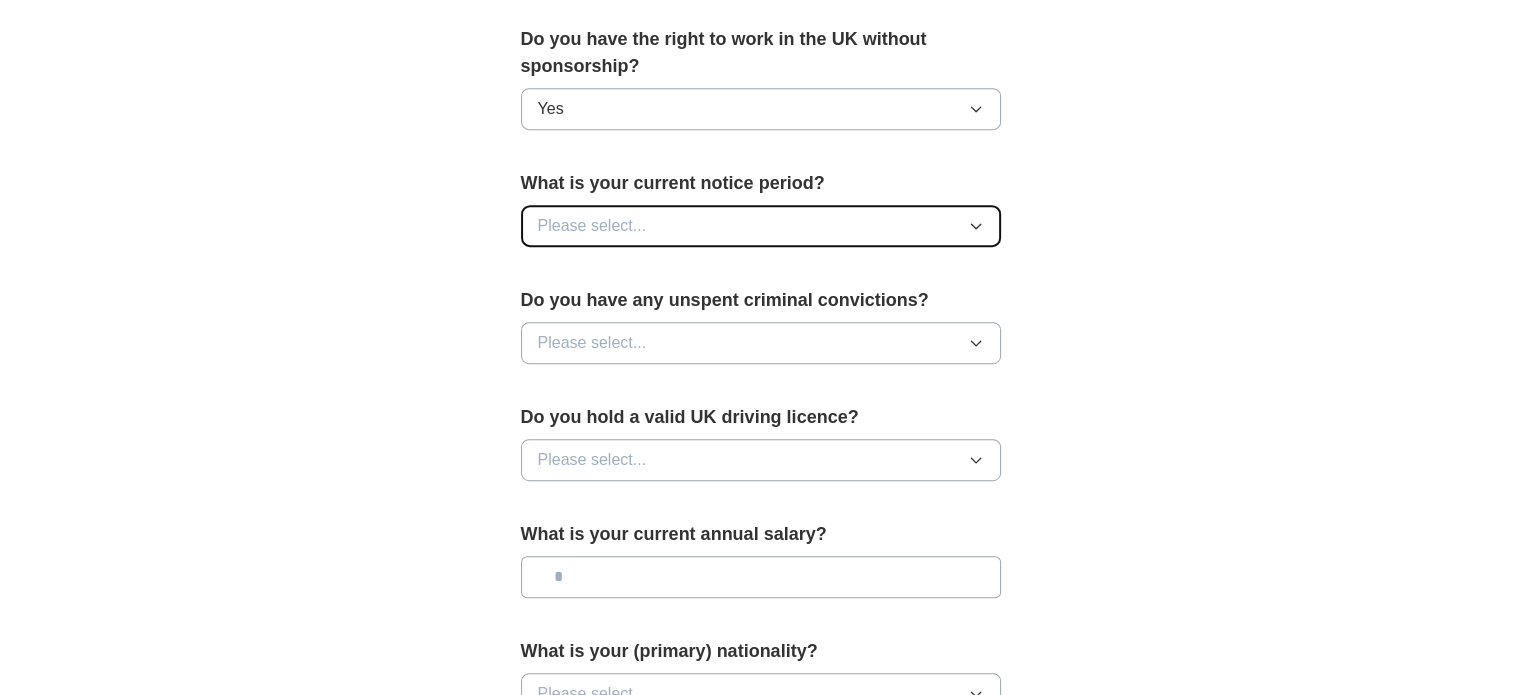 click on "Please select..." at bounding box center [592, 226] 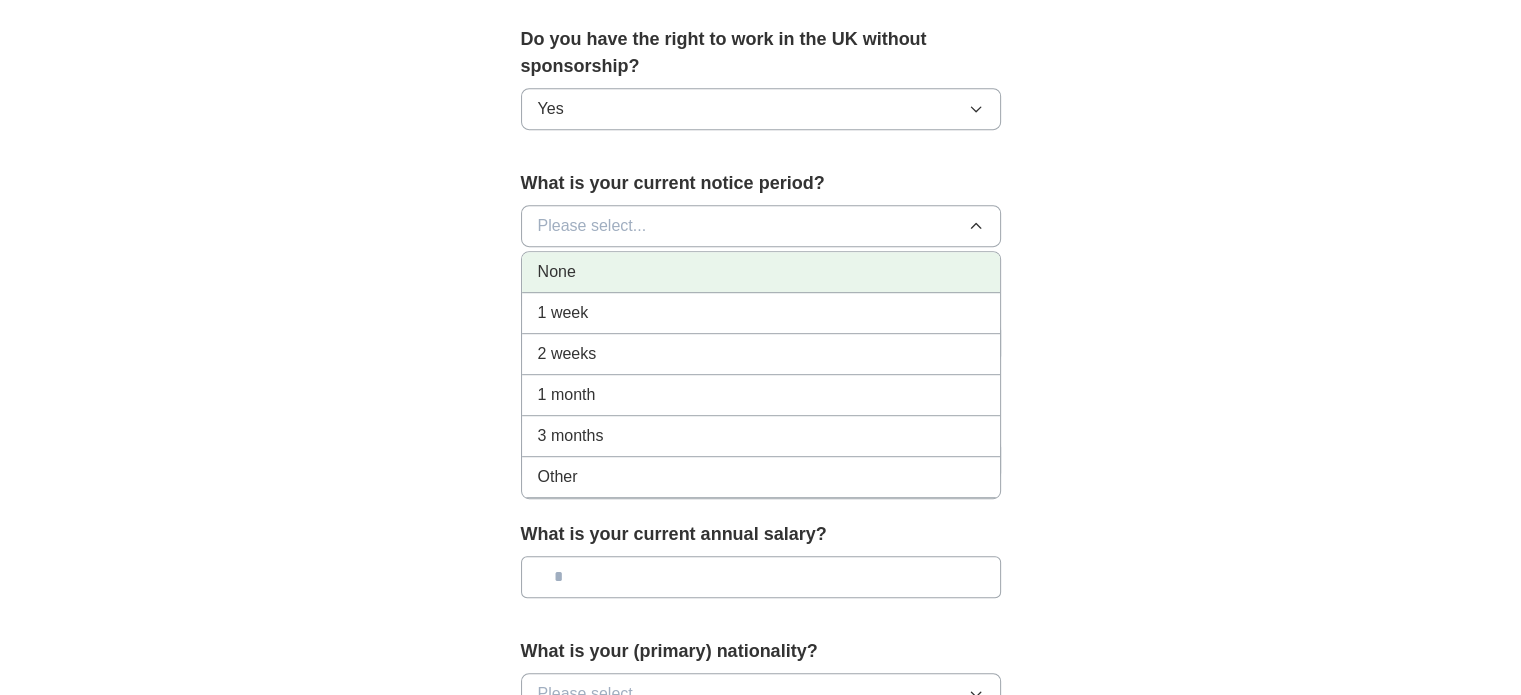 click on "None" at bounding box center [761, 272] 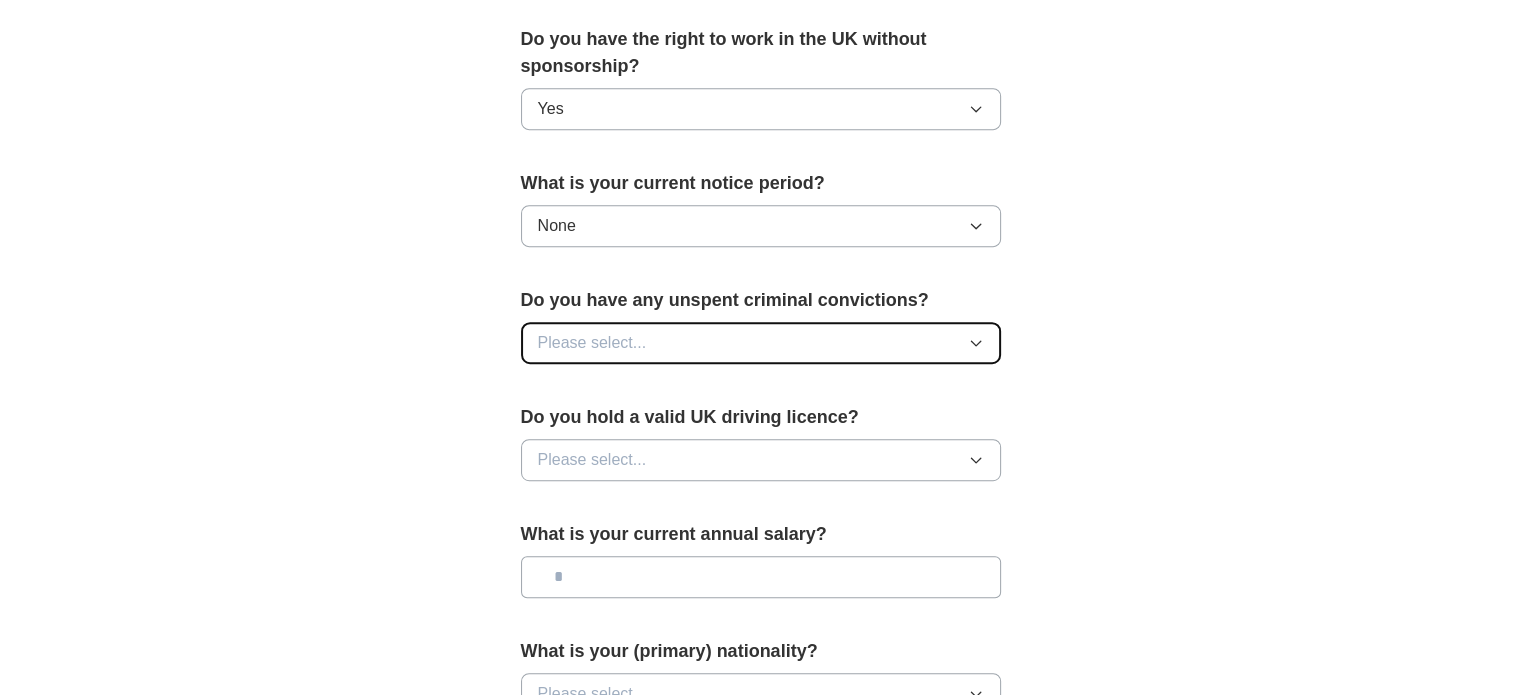 click on "Please select..." at bounding box center [592, 343] 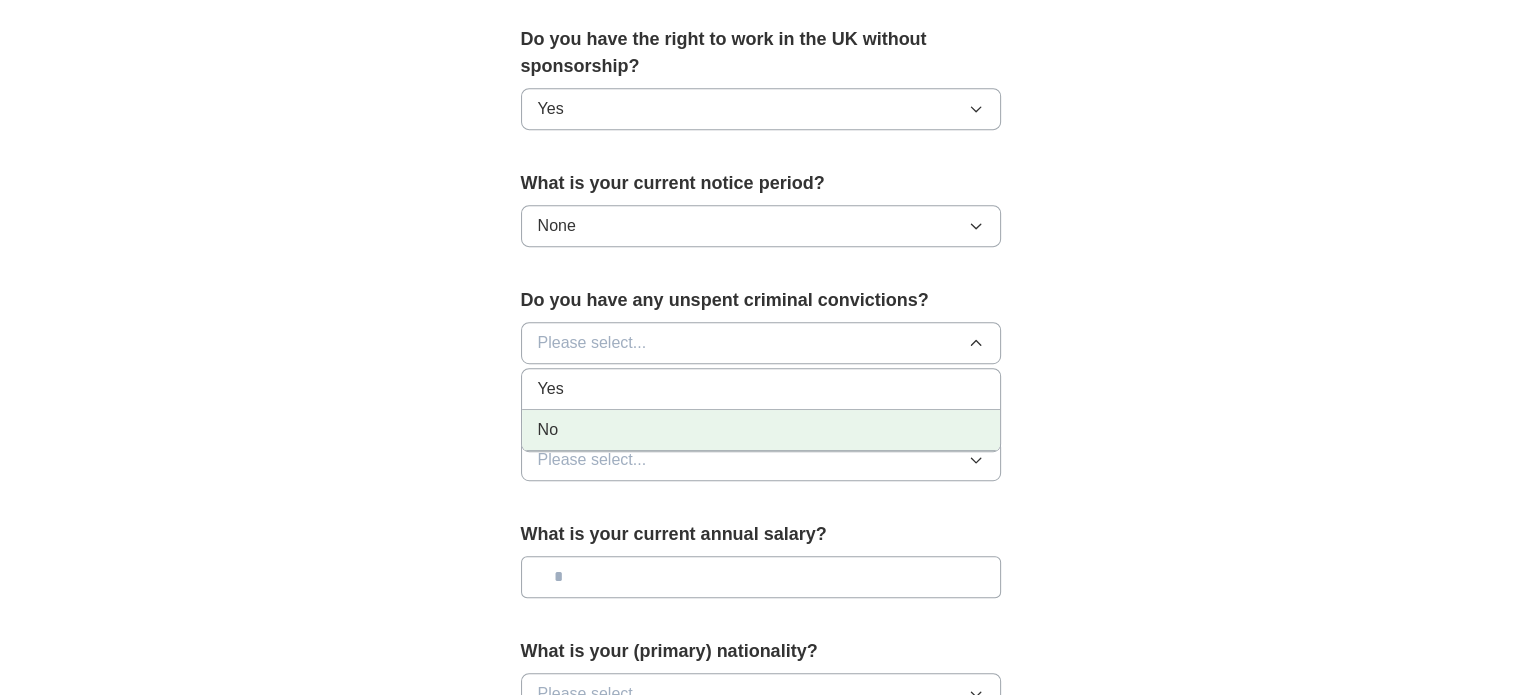 click on "No" at bounding box center (761, 430) 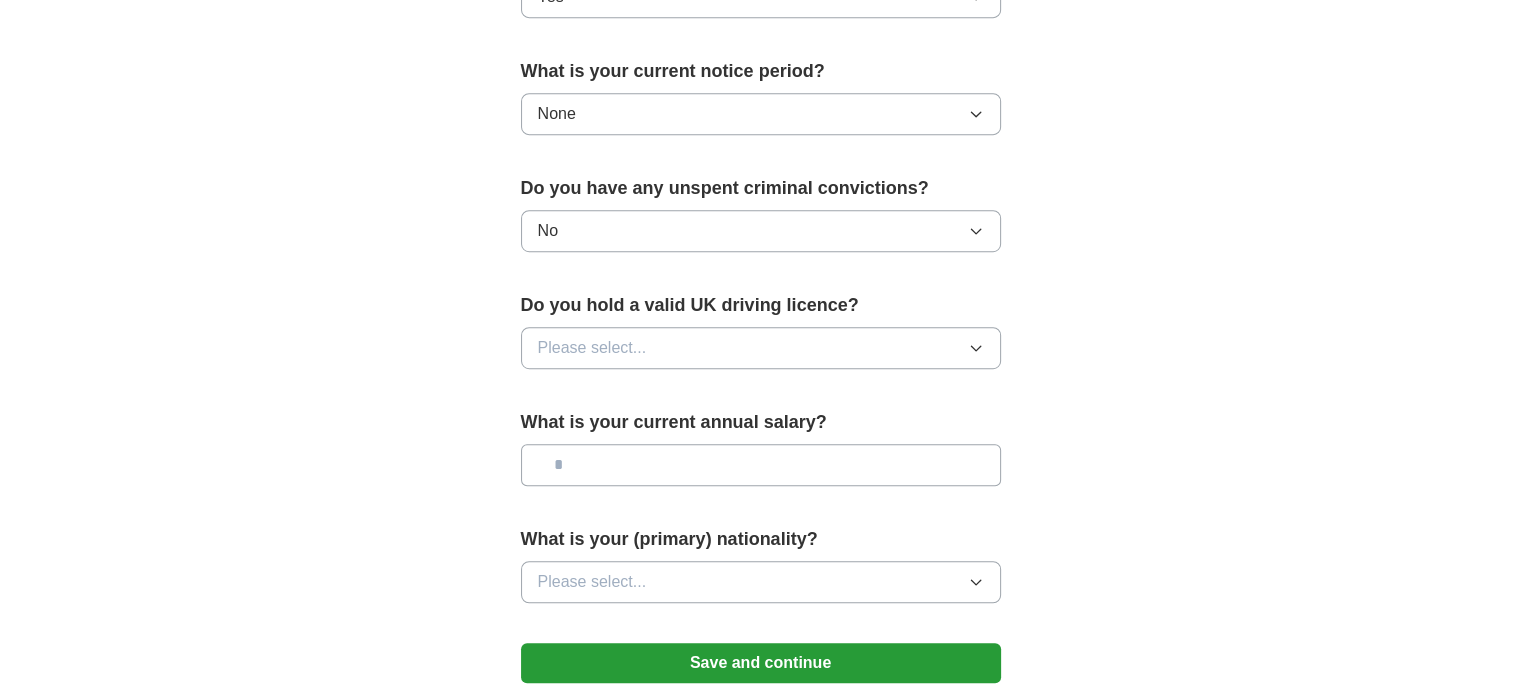 scroll, scrollTop: 1154, scrollLeft: 0, axis: vertical 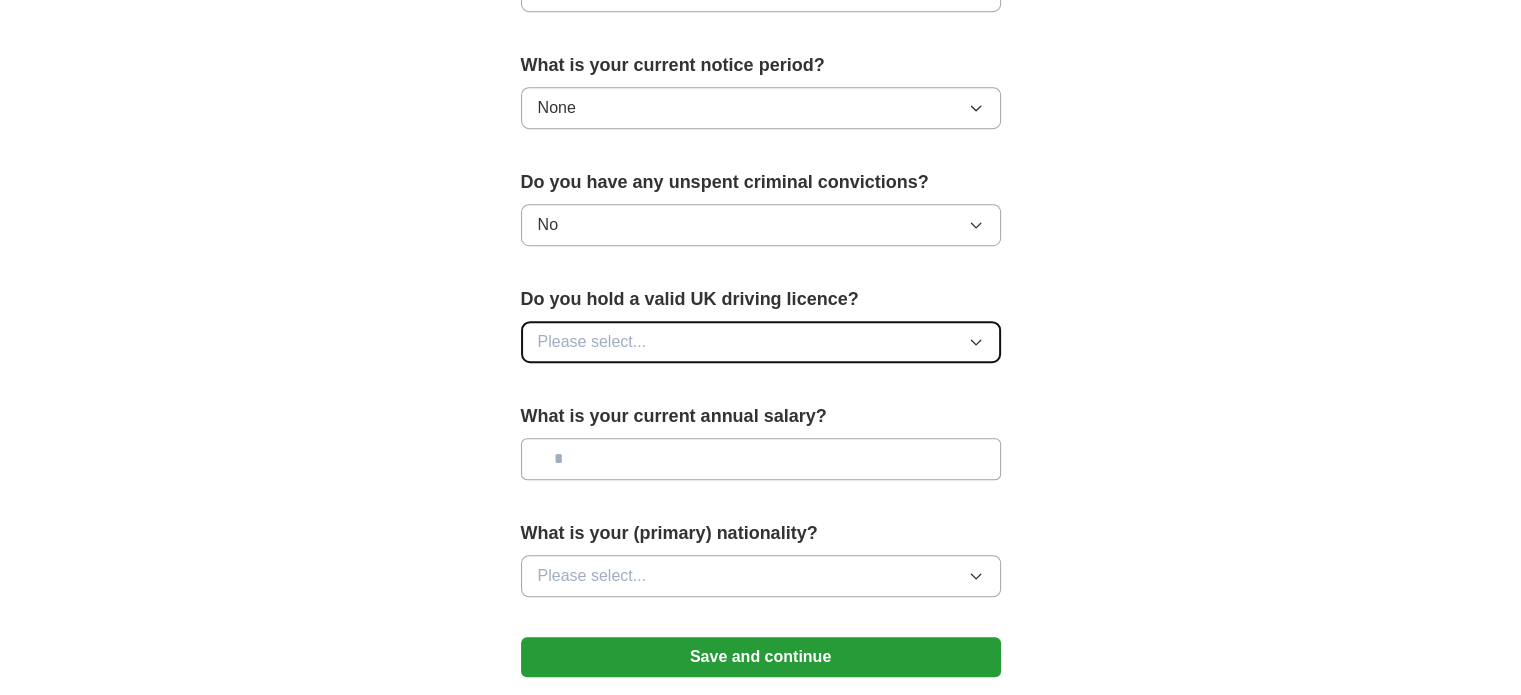 click on "Please select..." at bounding box center [761, 342] 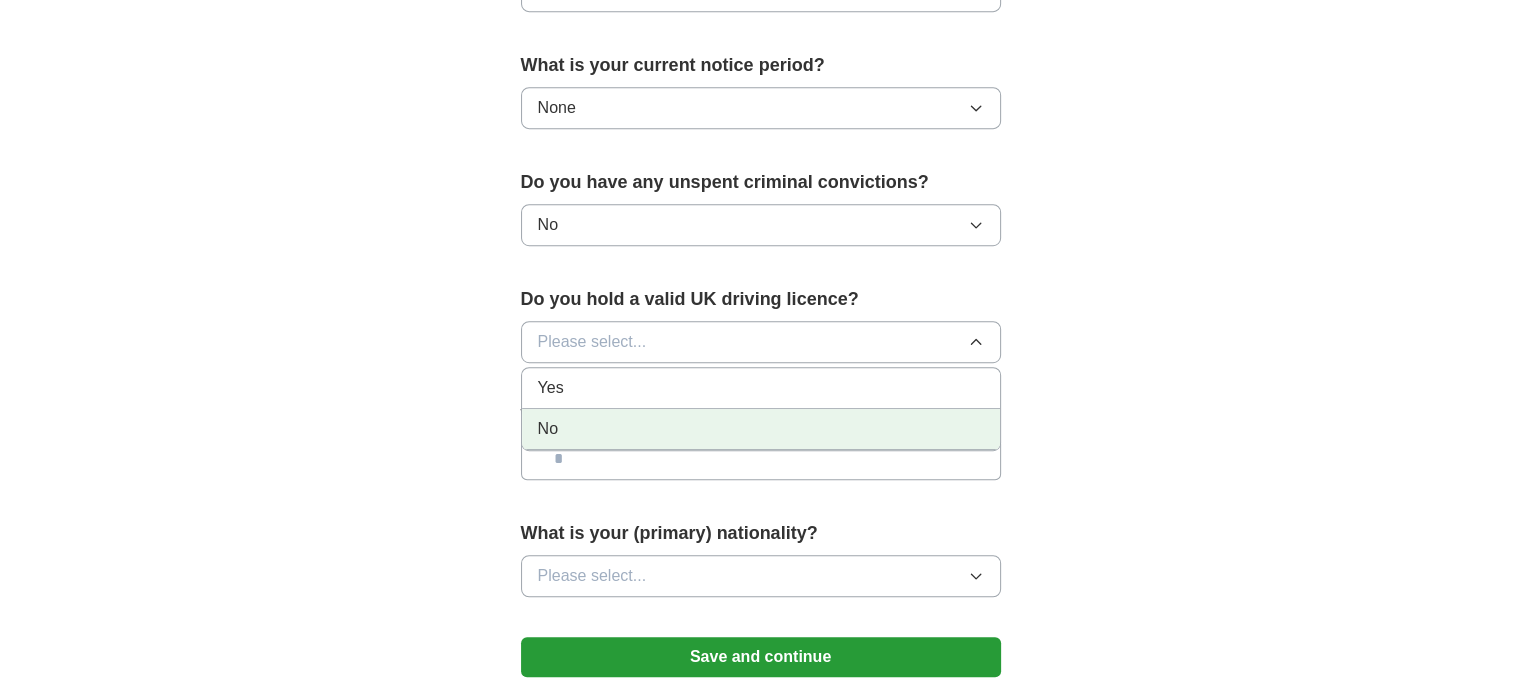 click on "No" at bounding box center [761, 429] 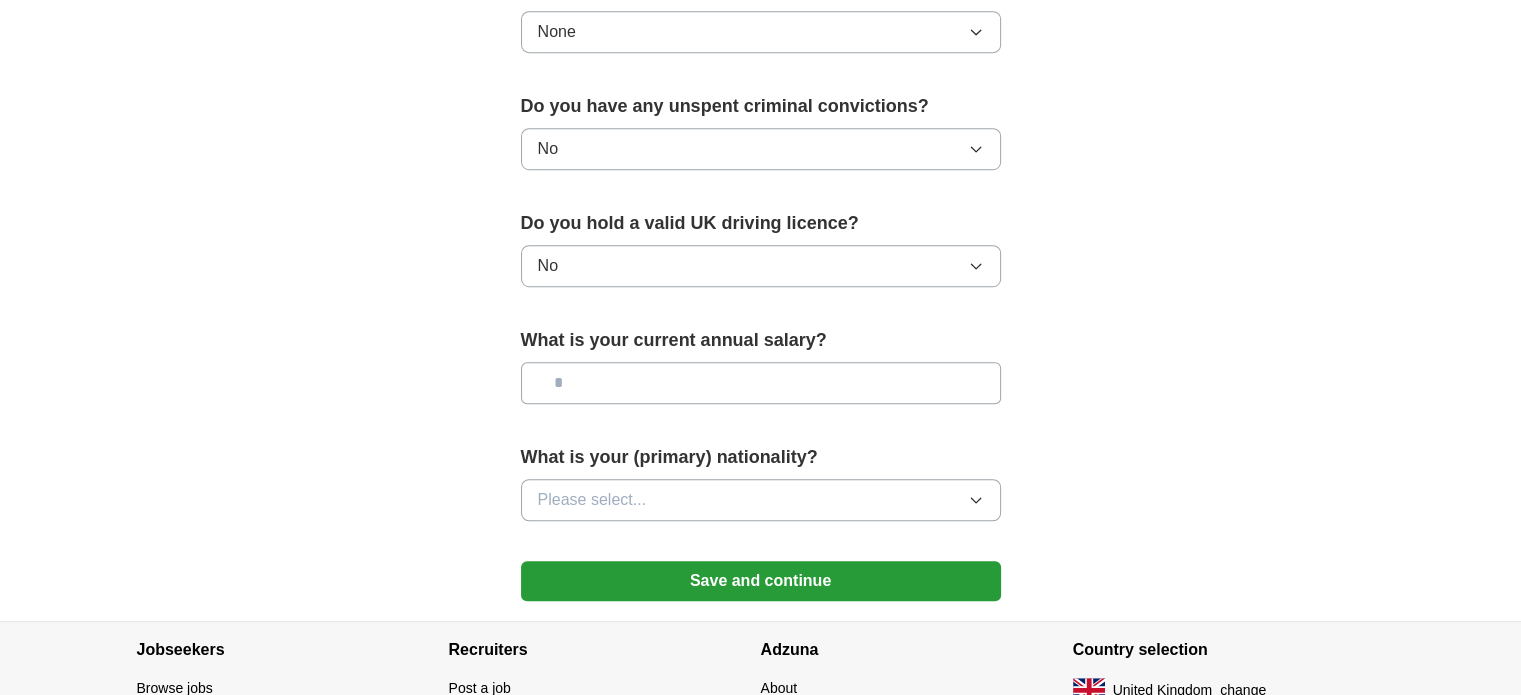 scroll, scrollTop: 1240, scrollLeft: 0, axis: vertical 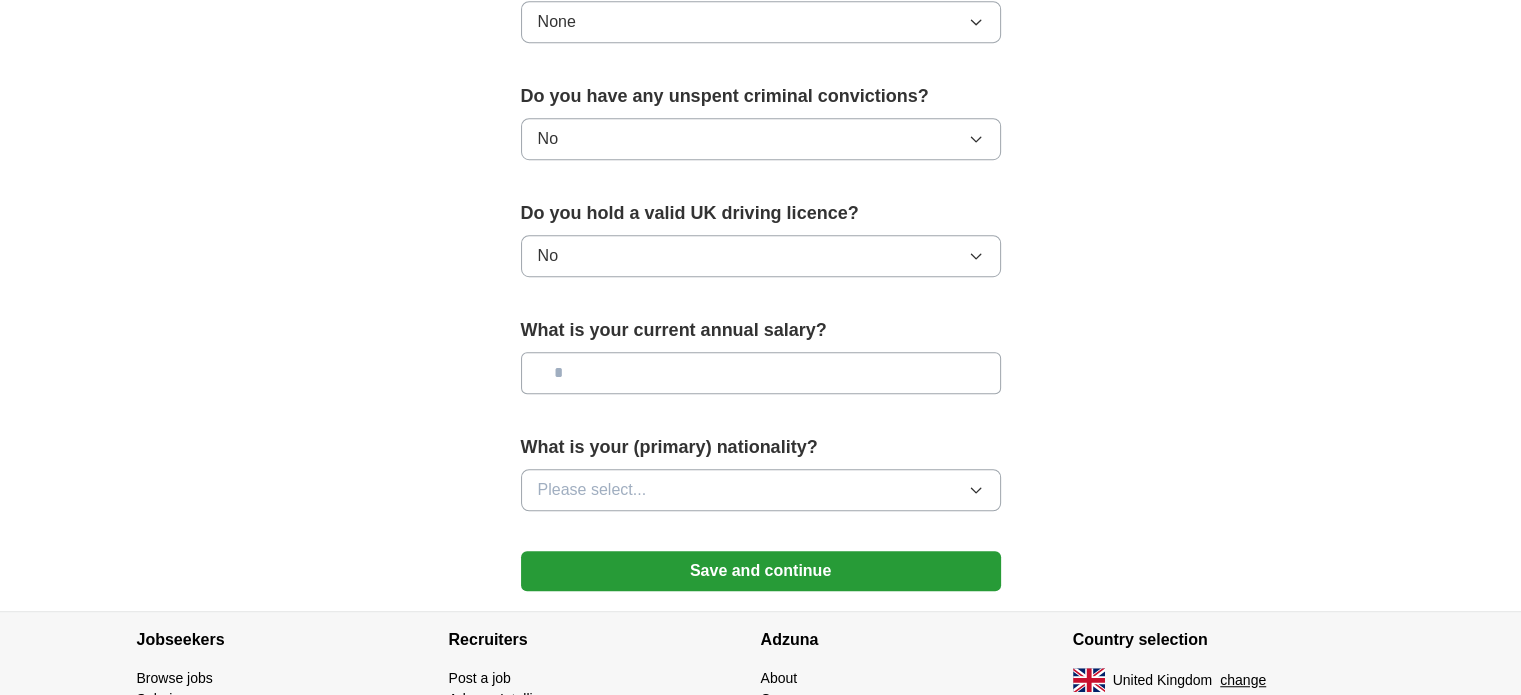 click at bounding box center [761, 373] 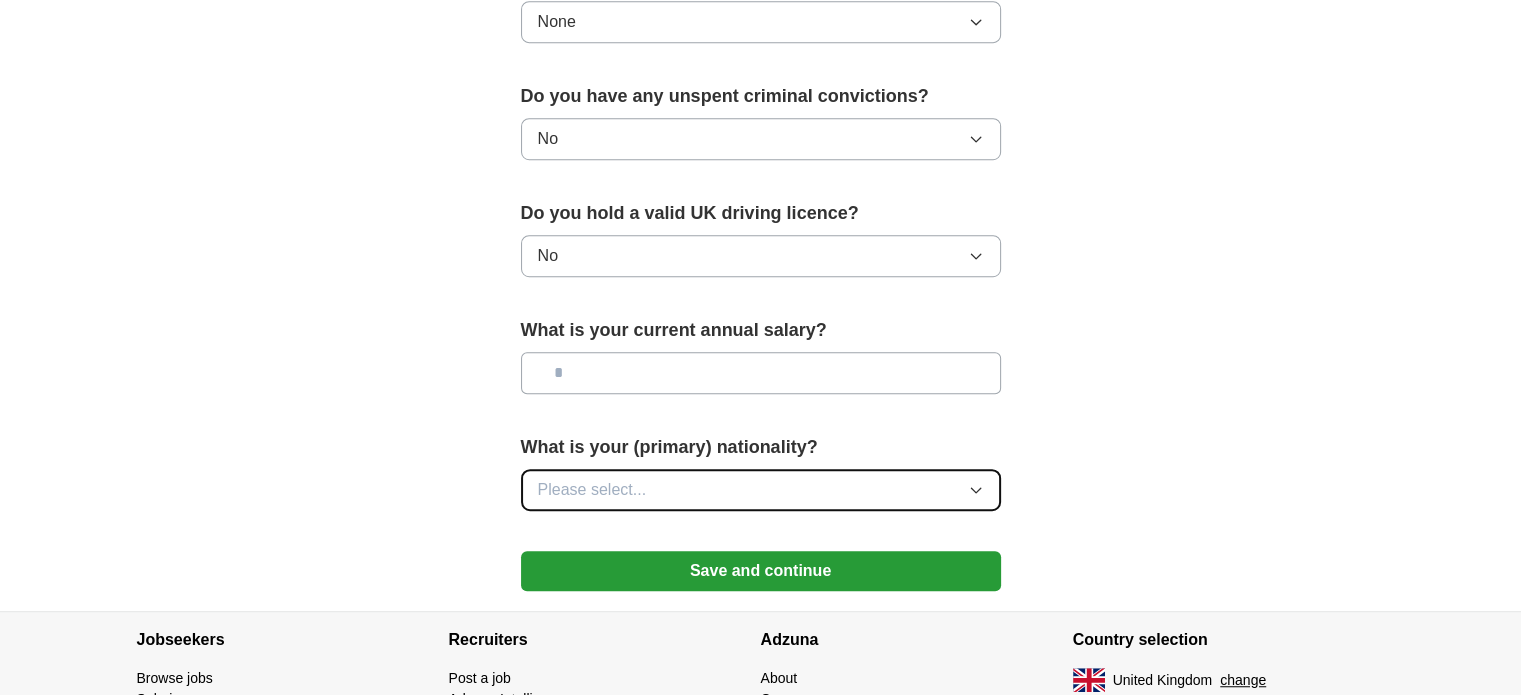 click on "Please select..." at bounding box center (592, 490) 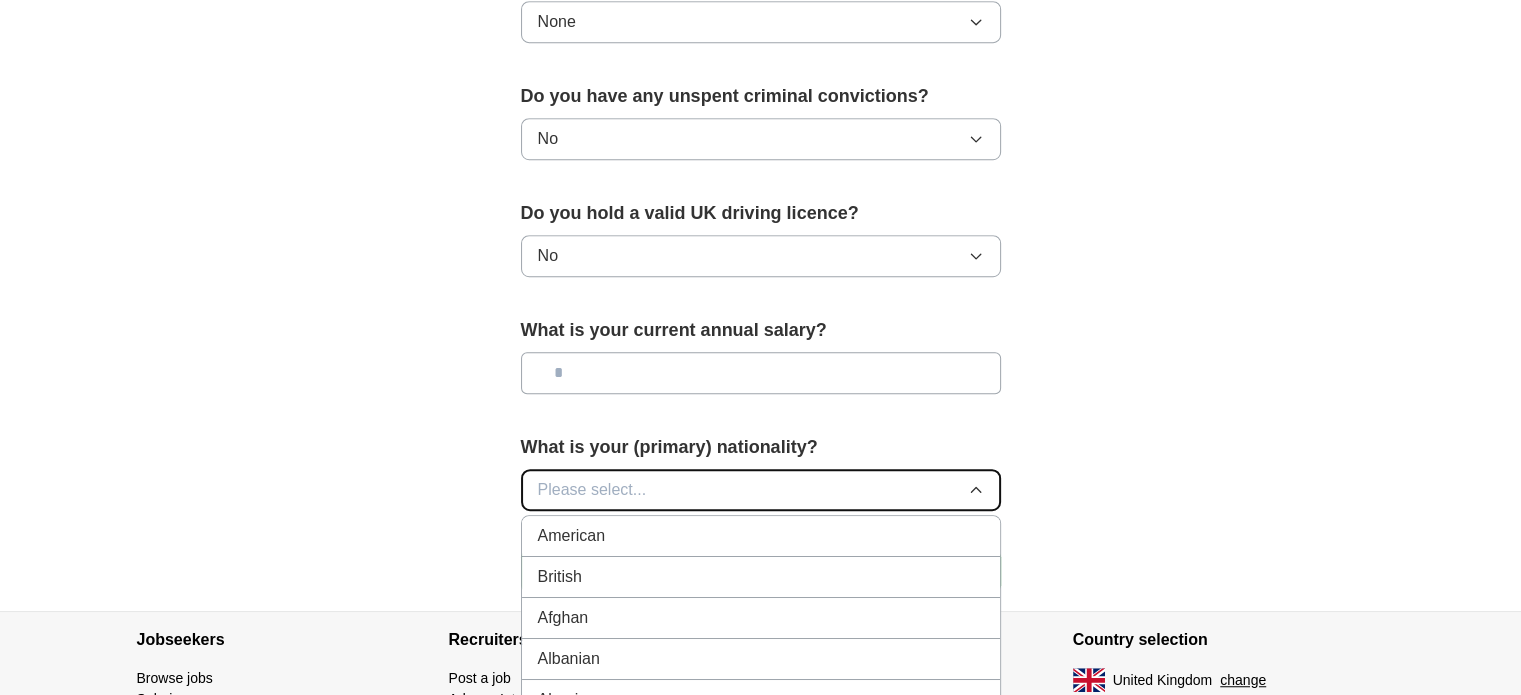 type 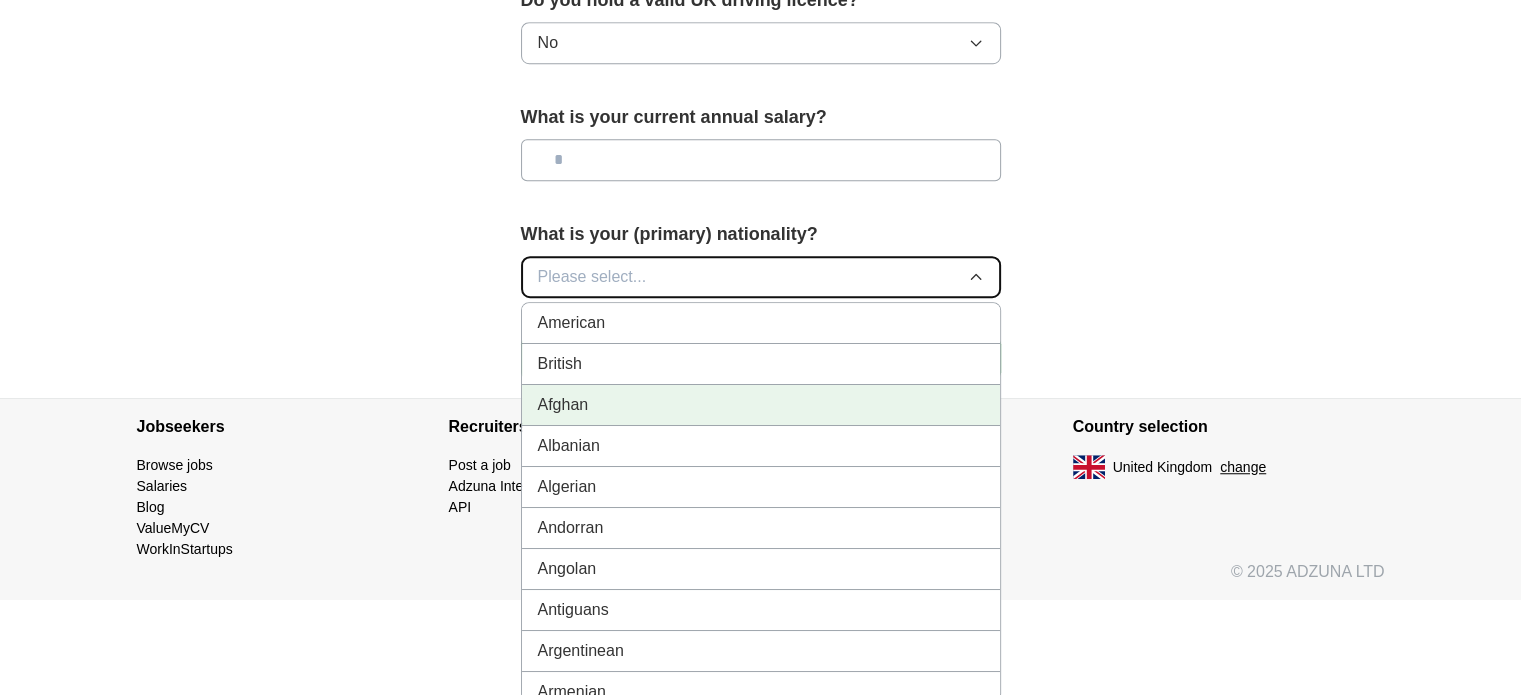 scroll, scrollTop: 1454, scrollLeft: 0, axis: vertical 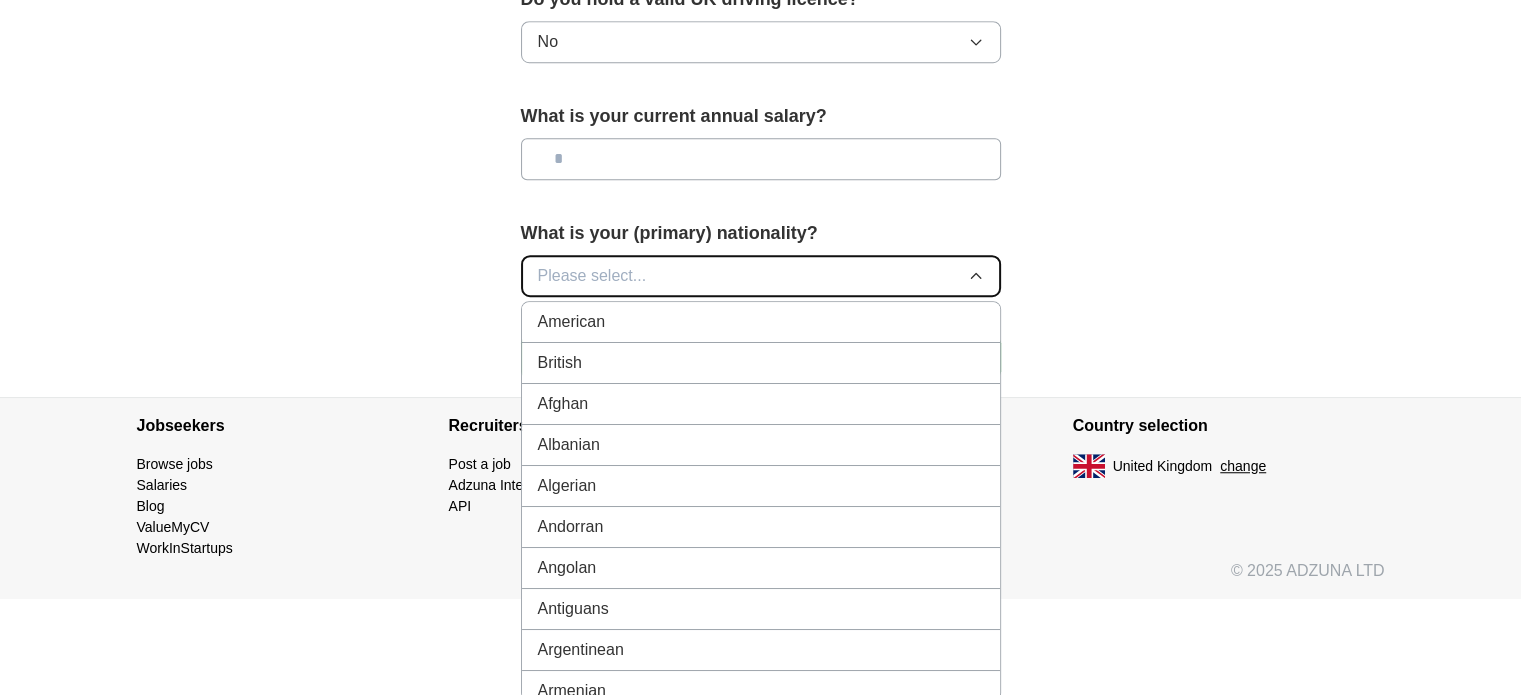 click on "Please select..." at bounding box center [592, 276] 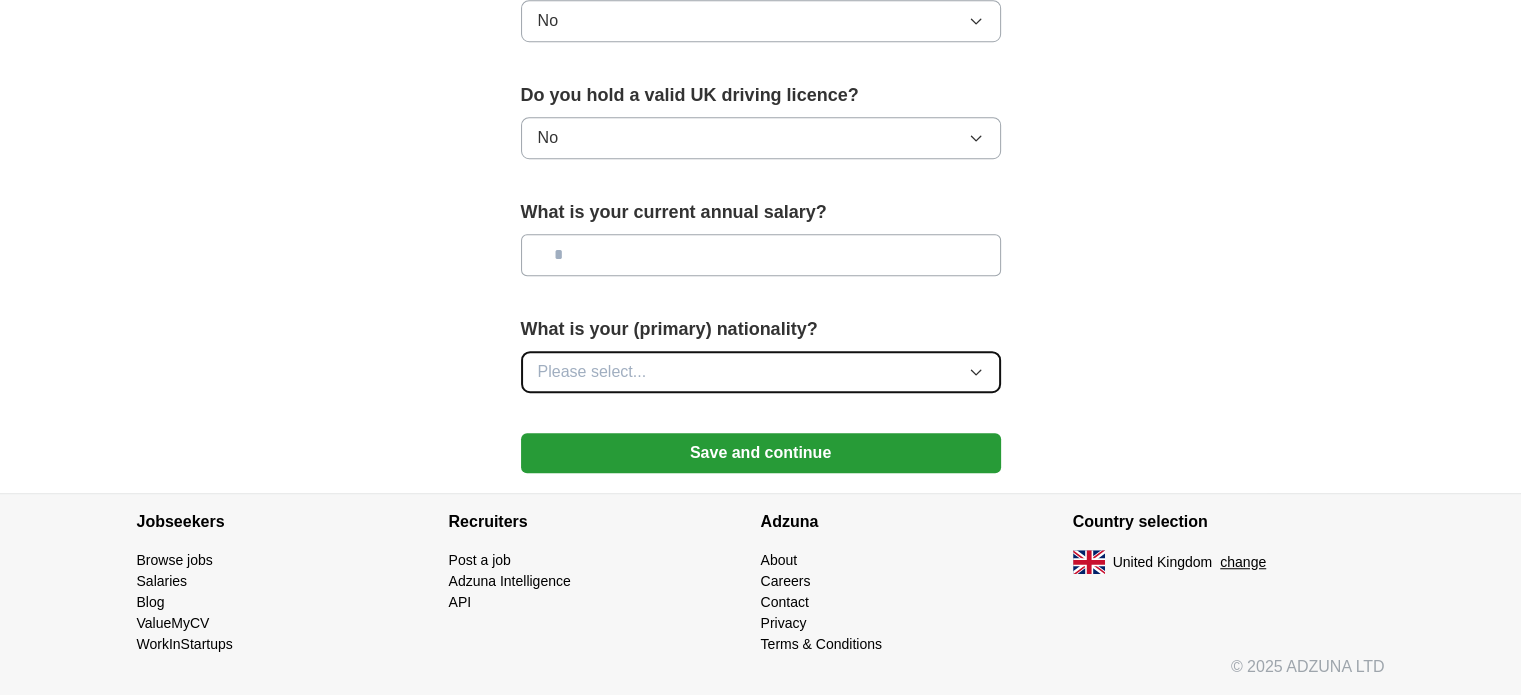 scroll, scrollTop: 1352, scrollLeft: 0, axis: vertical 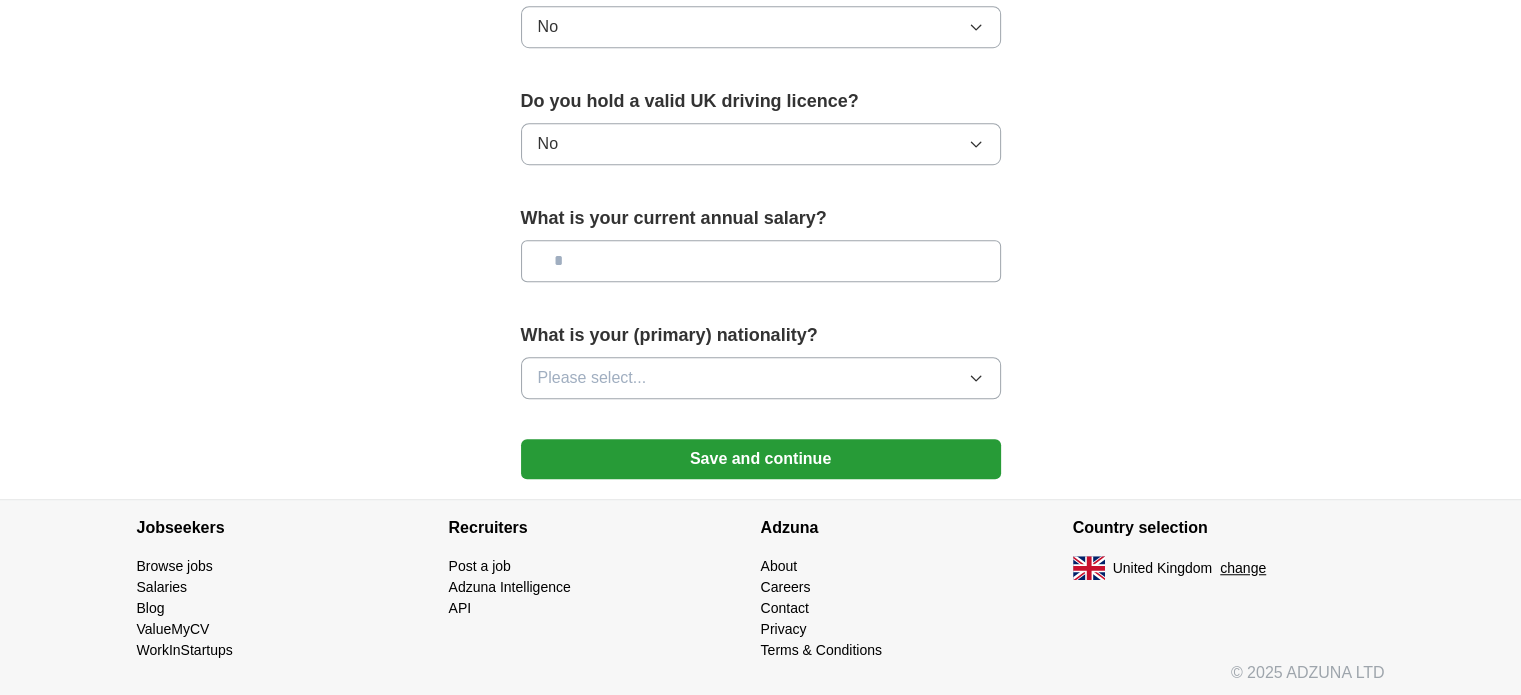 click at bounding box center (761, 261) 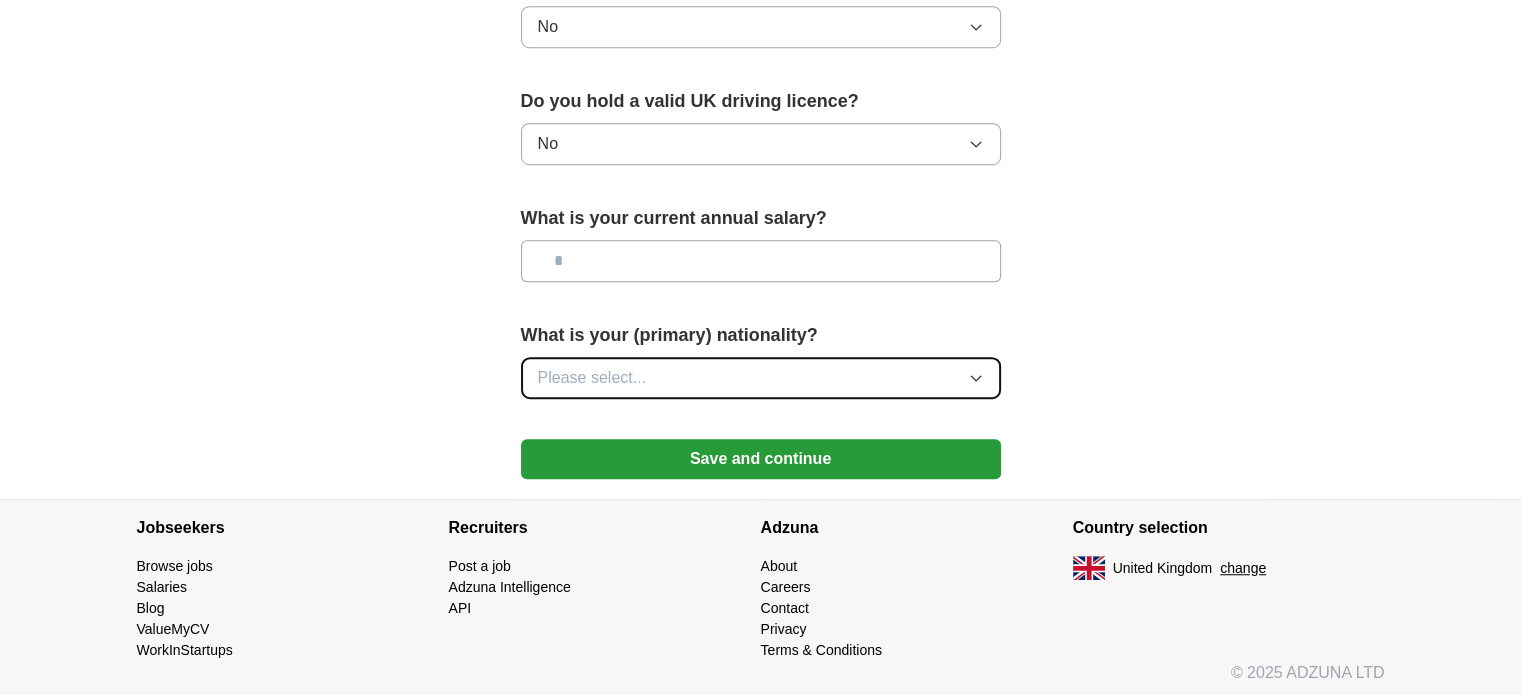 click on "Please select..." at bounding box center (592, 378) 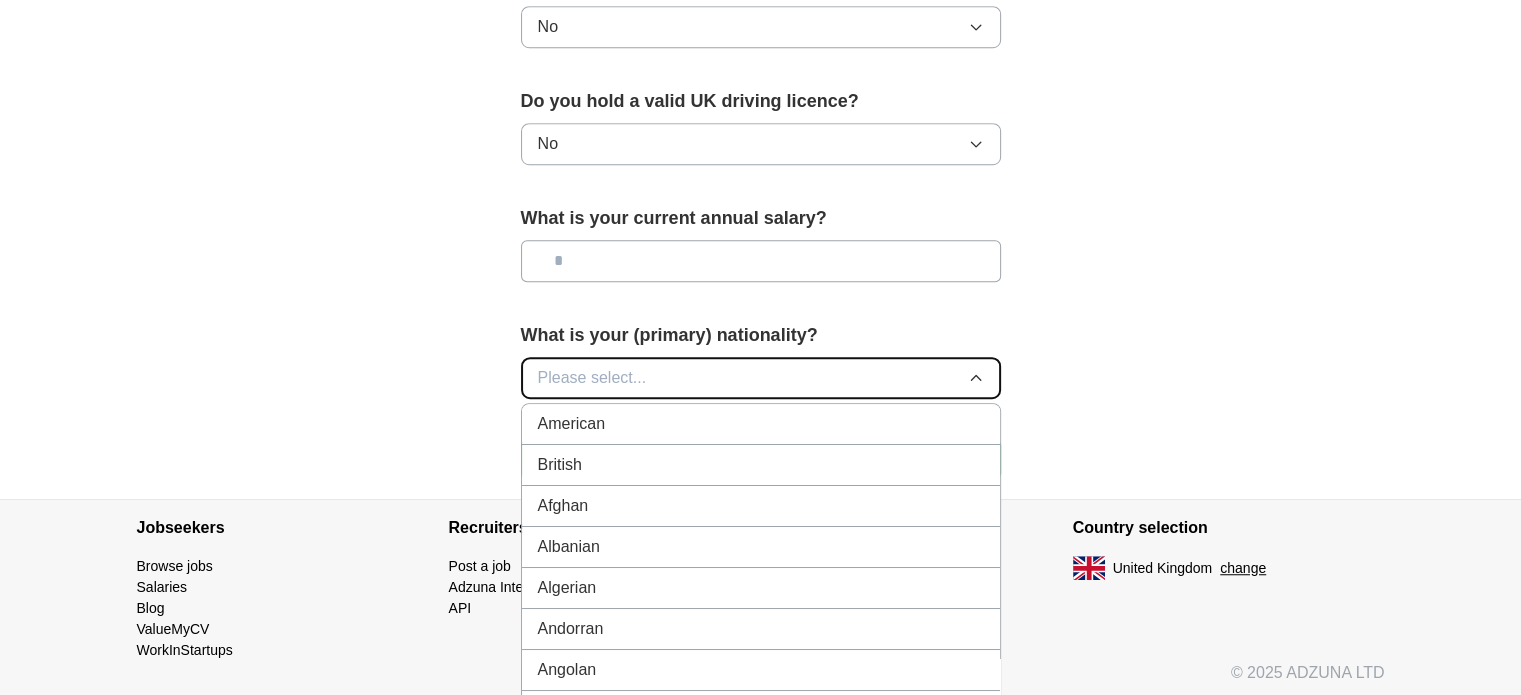 scroll, scrollTop: 1454, scrollLeft: 0, axis: vertical 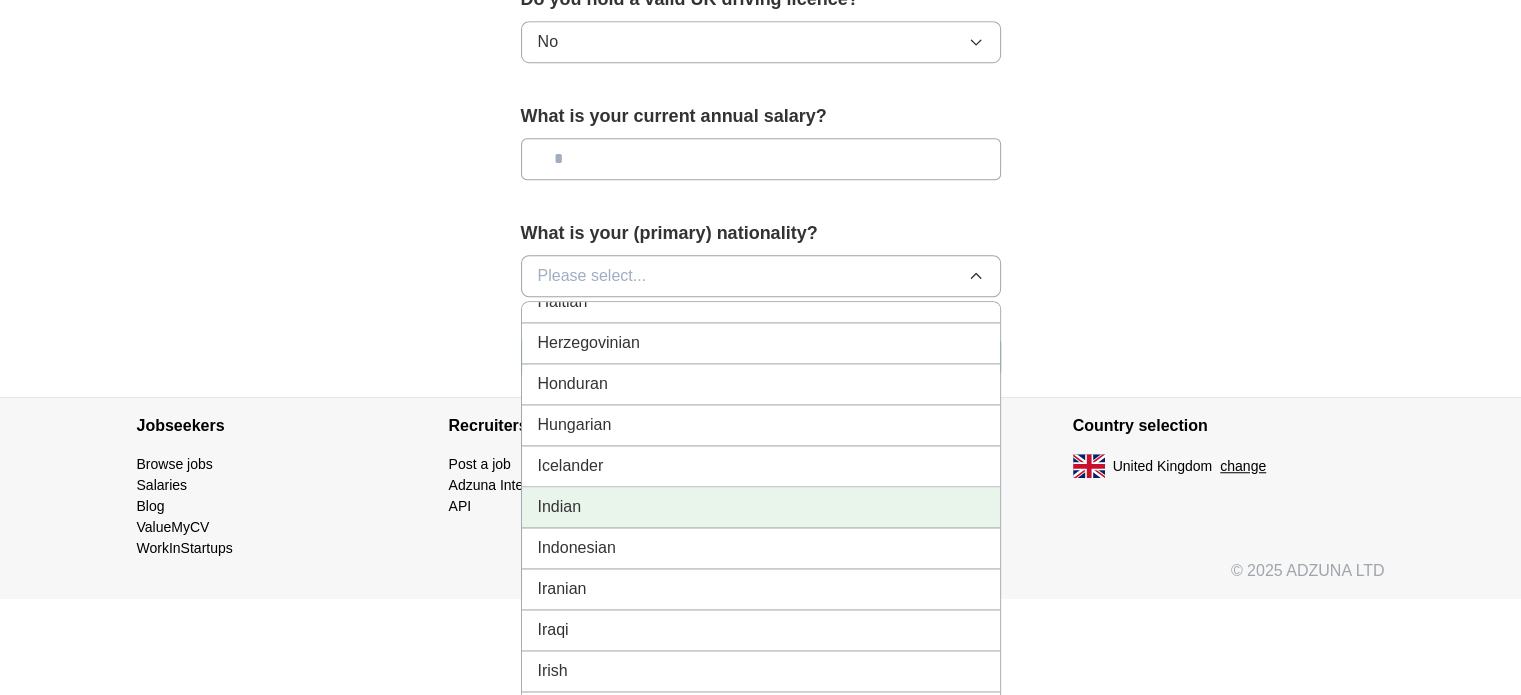 click on "Indian" at bounding box center [761, 507] 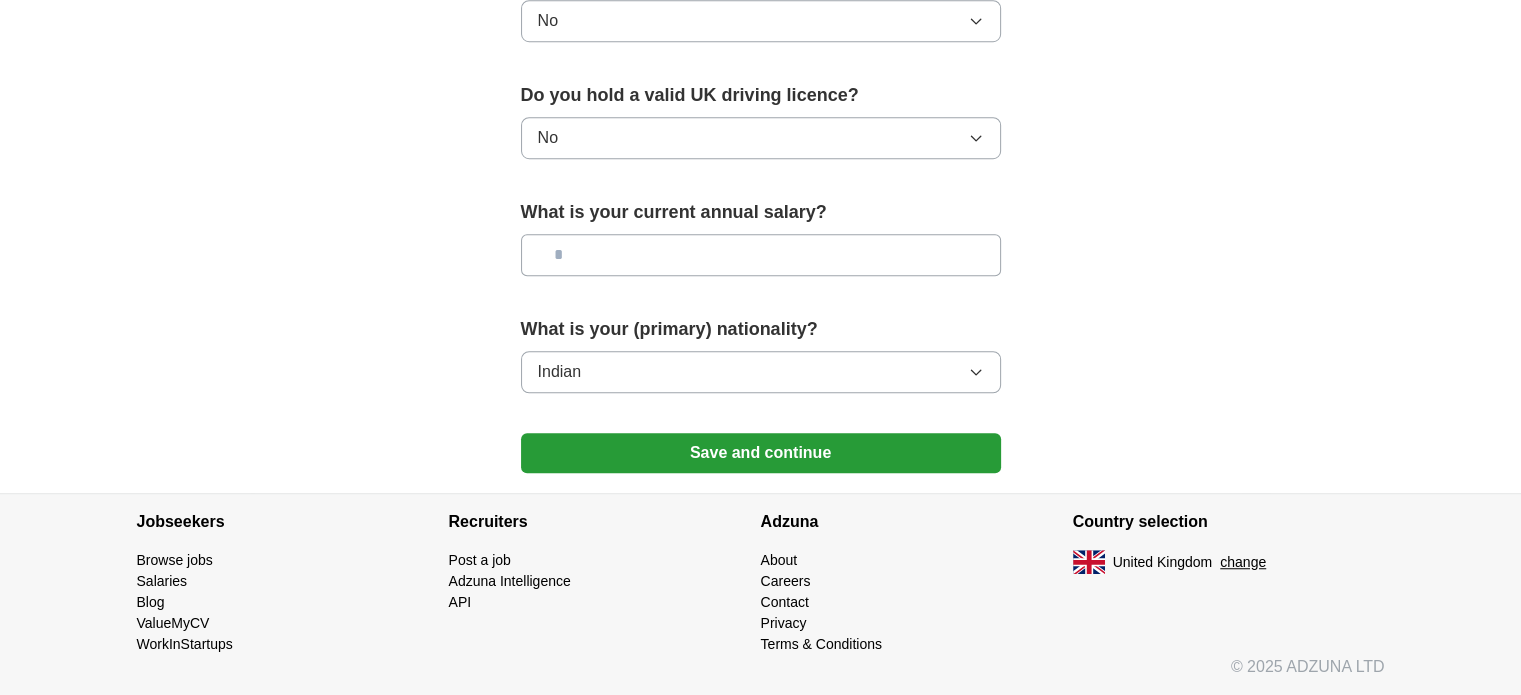 scroll, scrollTop: 1352, scrollLeft: 0, axis: vertical 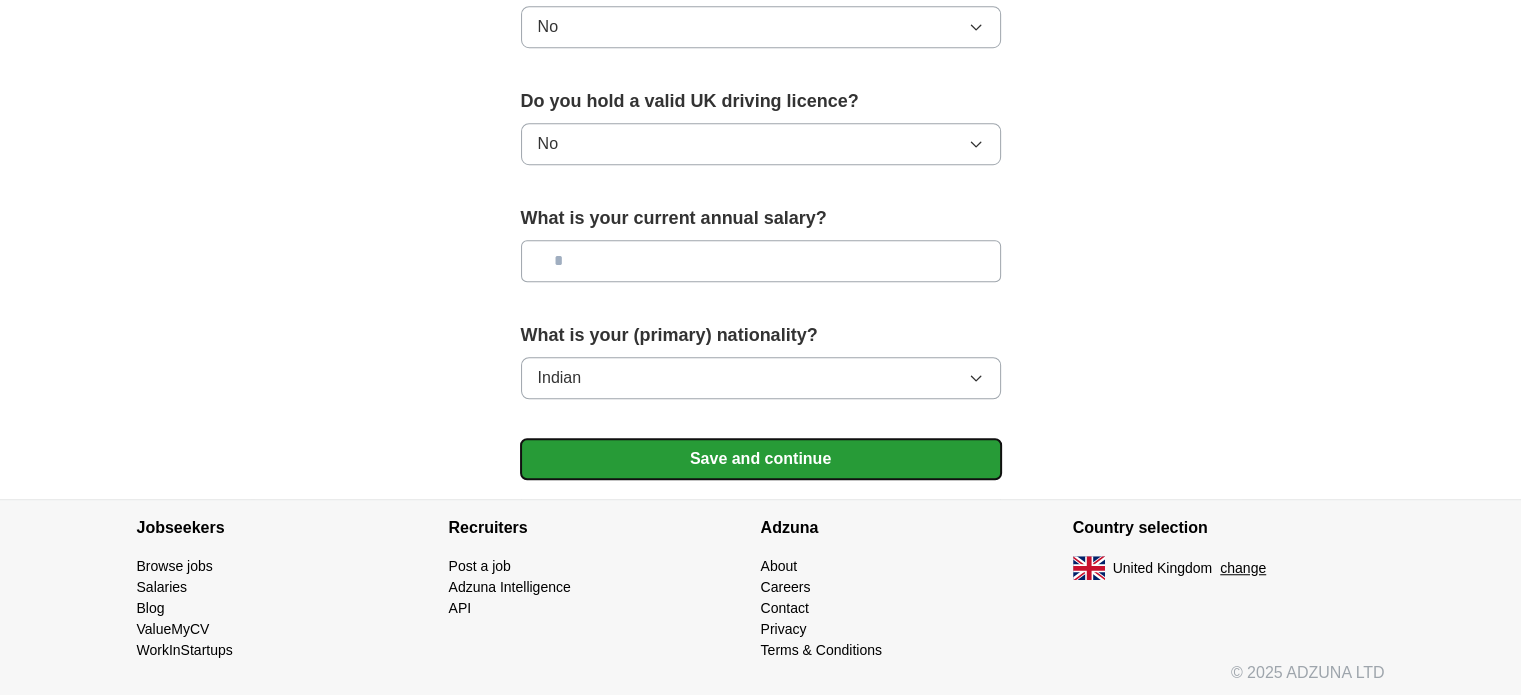 click on "Save and continue" at bounding box center (761, 459) 